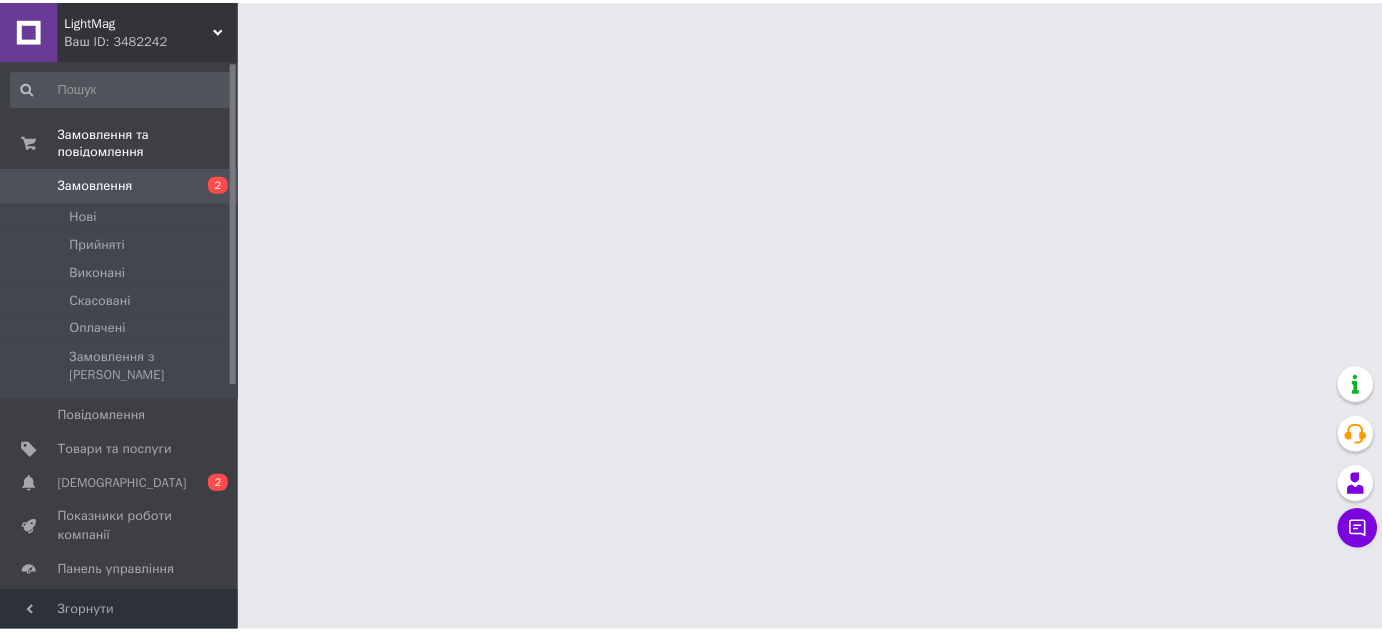 scroll, scrollTop: 0, scrollLeft: 0, axis: both 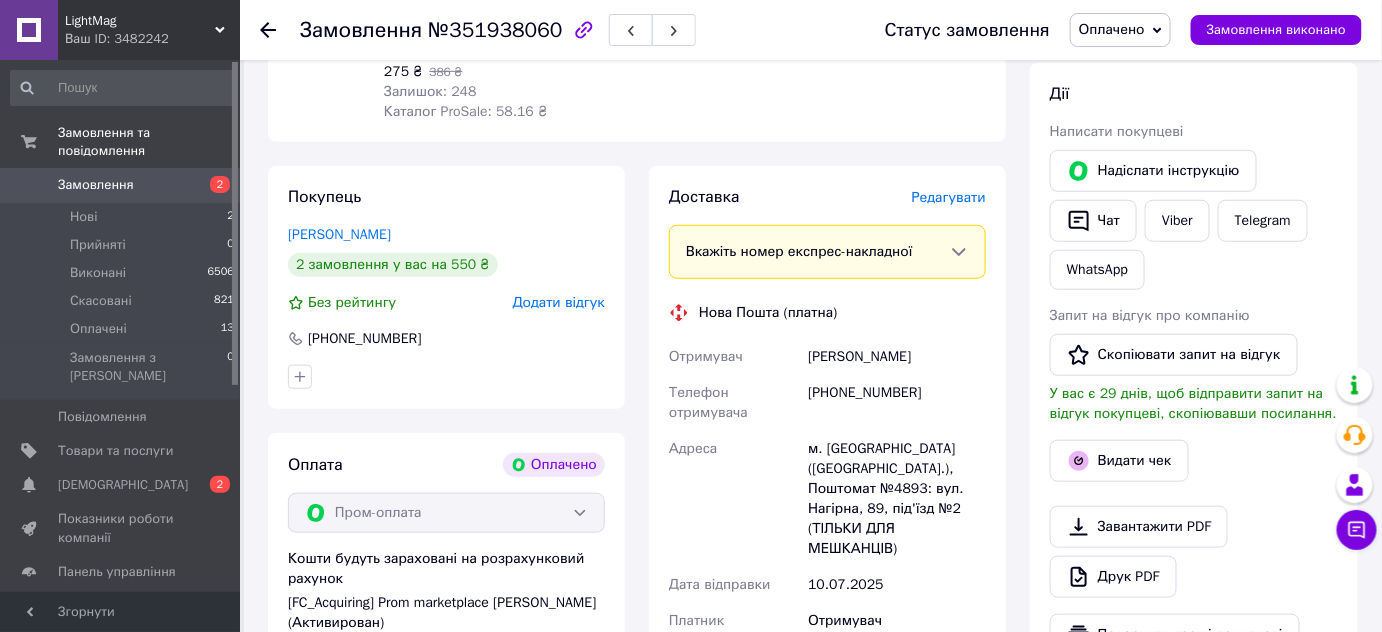 click on "Оплачено" at bounding box center (1120, 30) 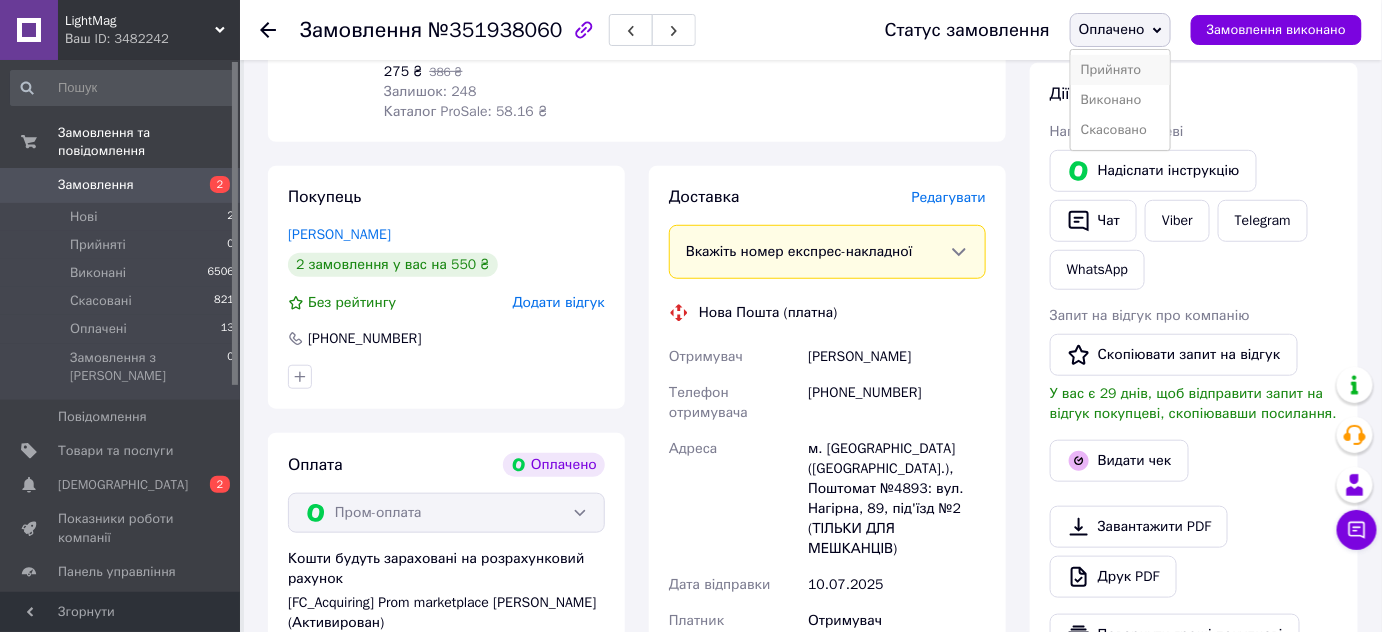 click on "Прийнято" at bounding box center [1120, 70] 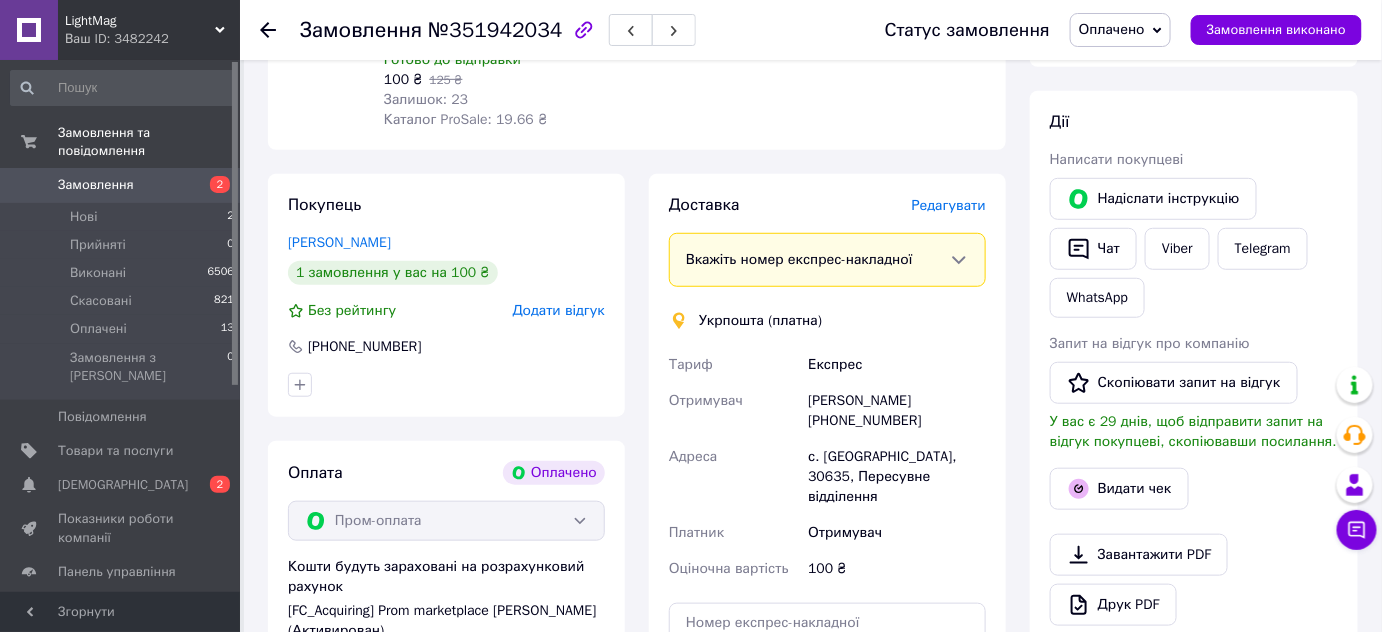 scroll, scrollTop: 363, scrollLeft: 0, axis: vertical 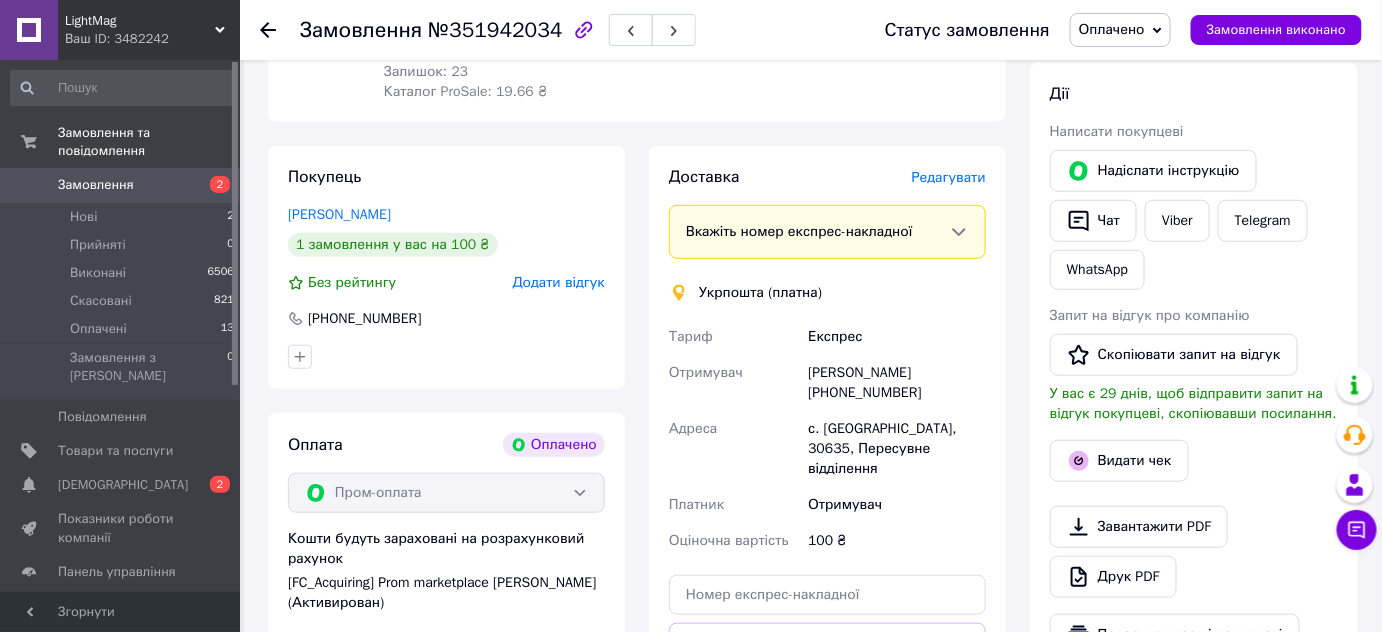 click on "Оплачено" at bounding box center [1112, 29] 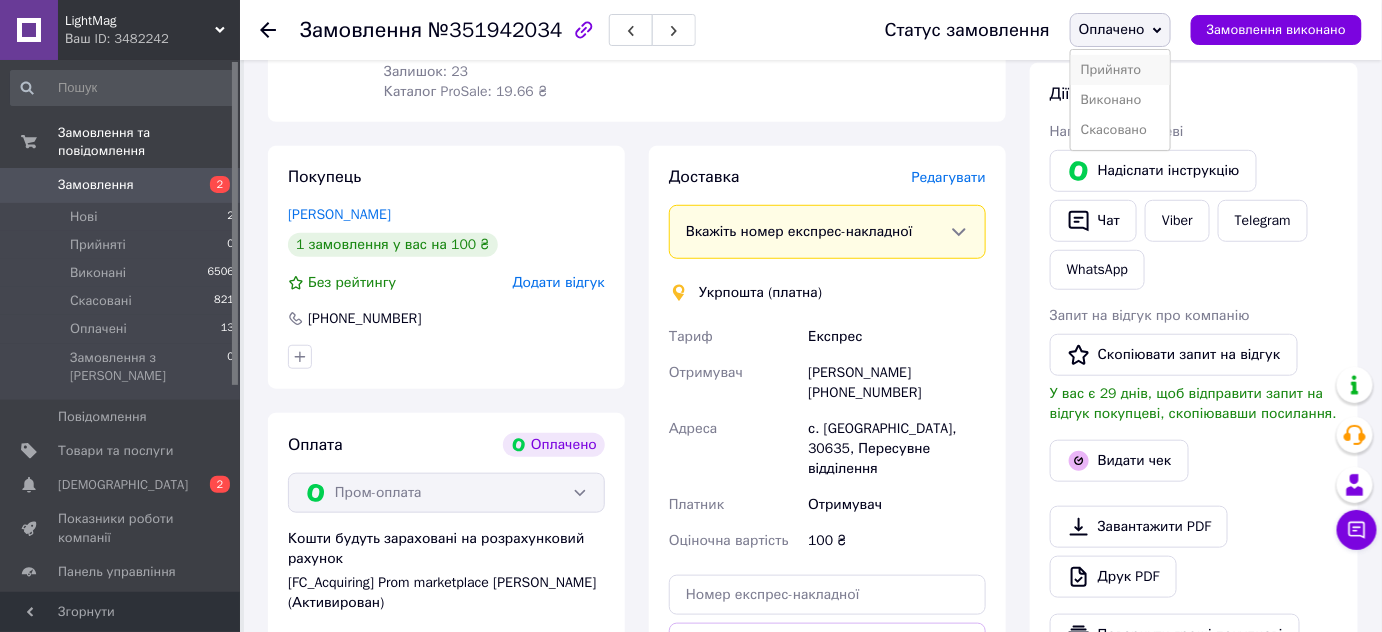 click on "Прийнято" at bounding box center [1120, 70] 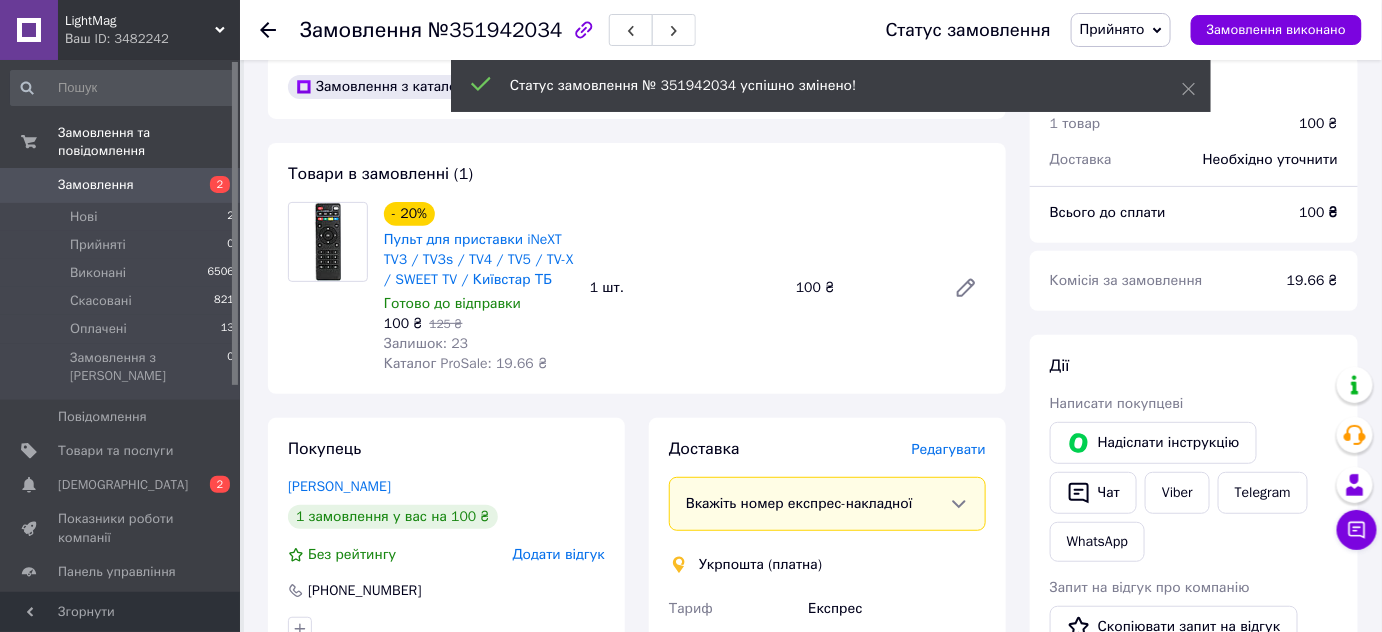 scroll, scrollTop: 90, scrollLeft: 0, axis: vertical 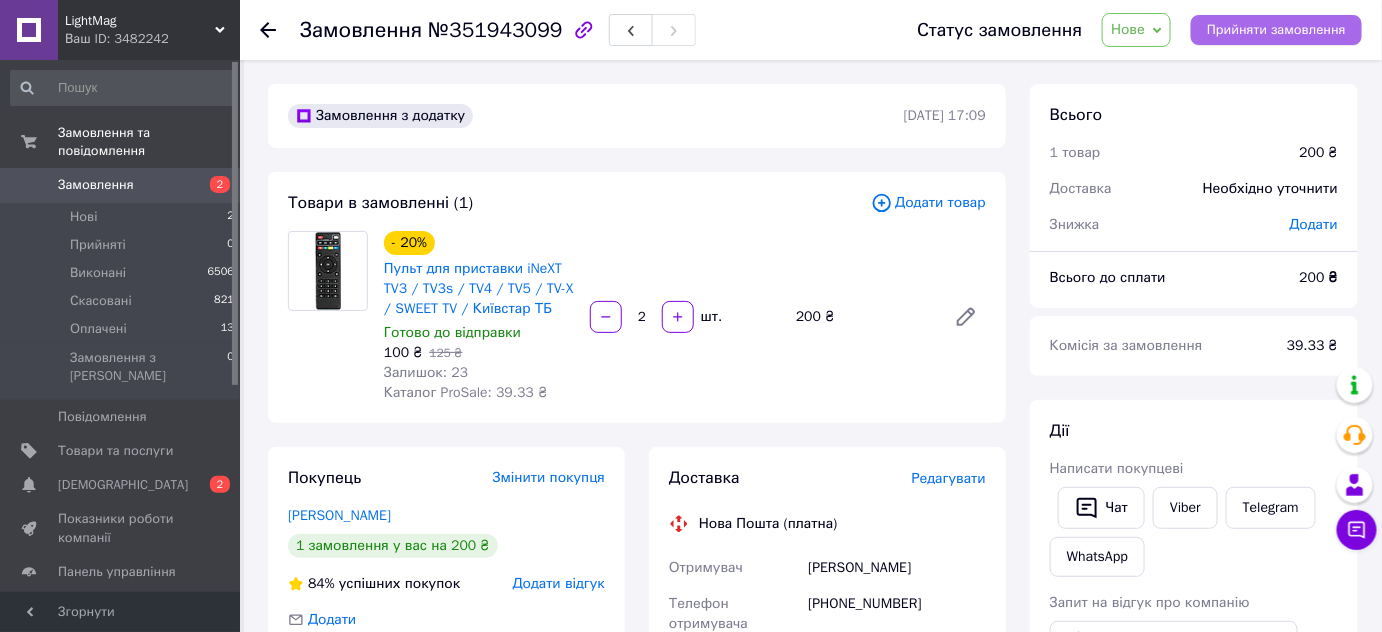 click on "Прийняти замовлення" at bounding box center [1276, 30] 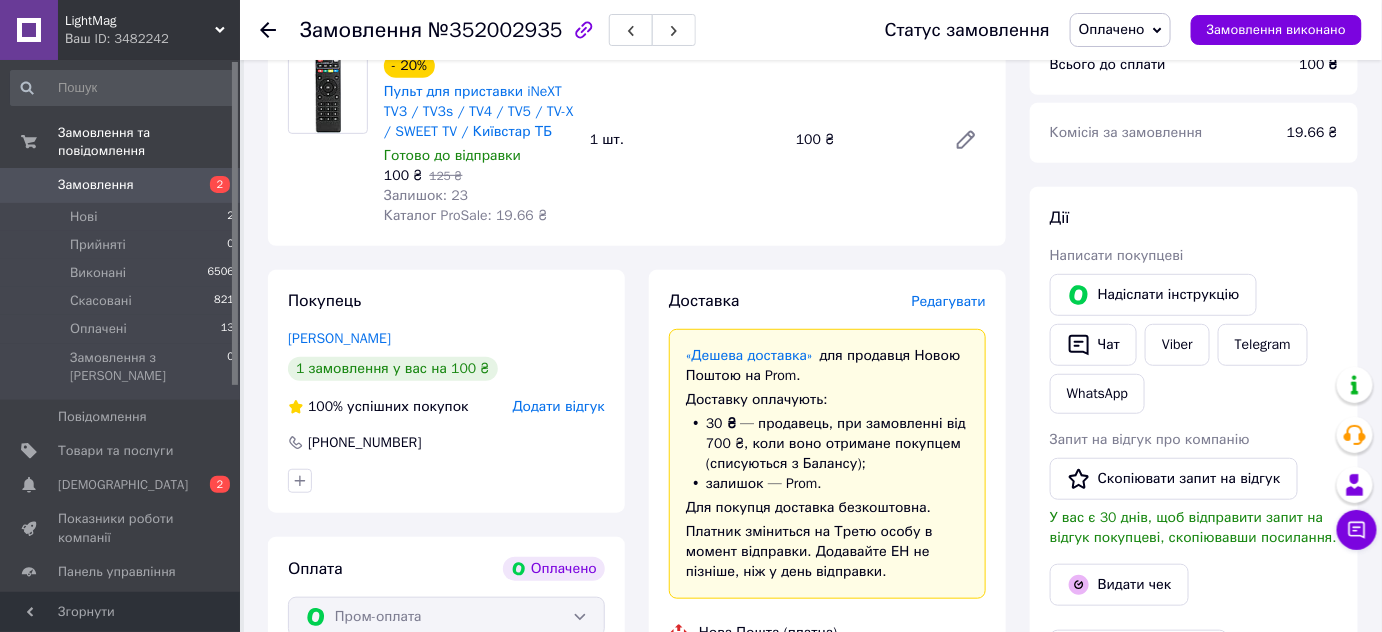 scroll, scrollTop: 272, scrollLeft: 0, axis: vertical 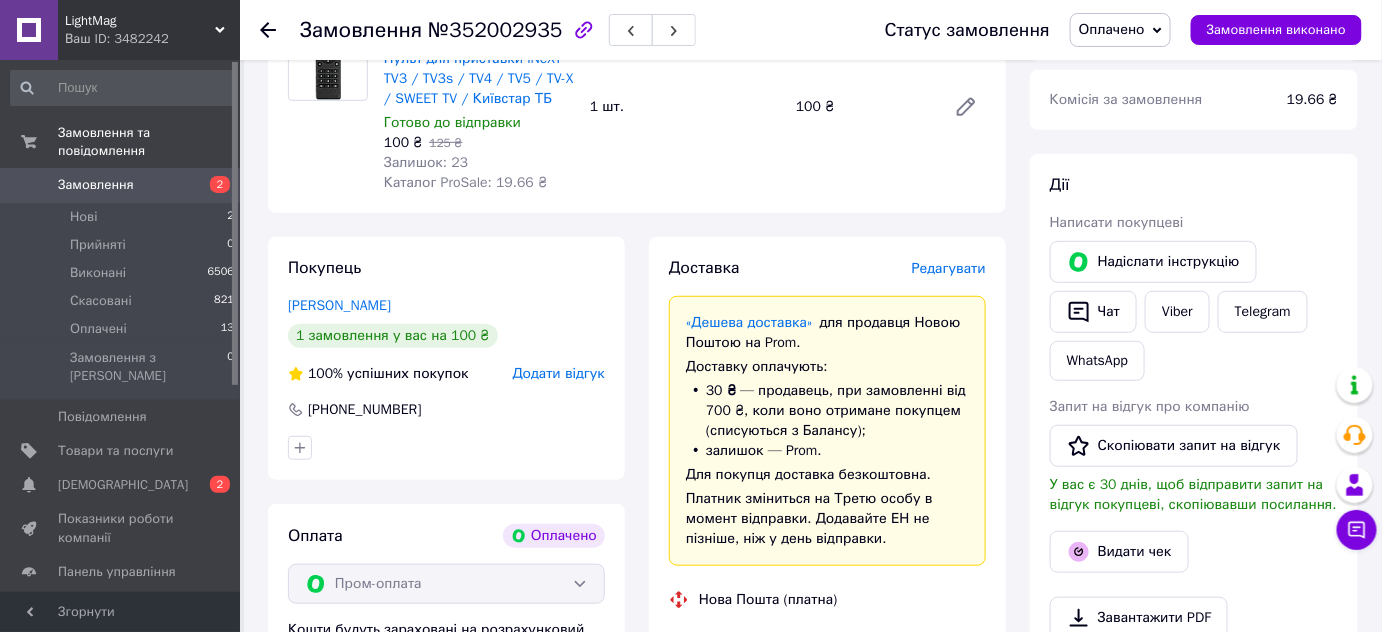 click on "Оплачено" at bounding box center [1112, 29] 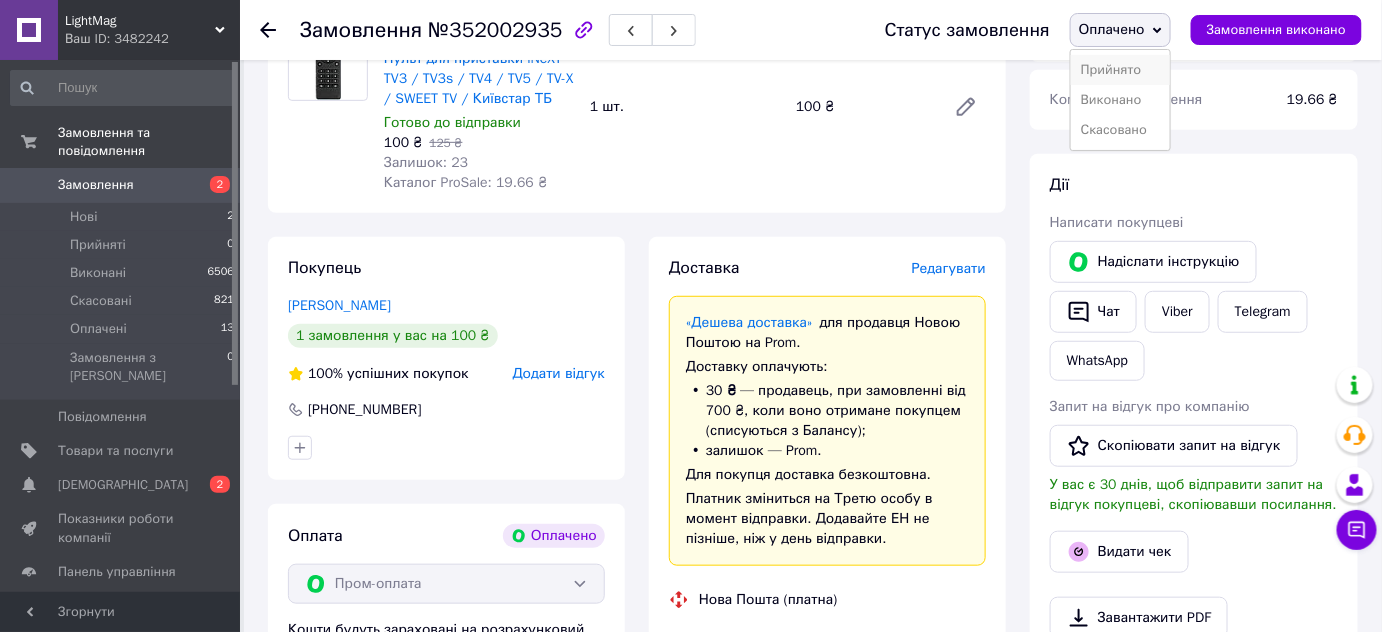 click on "Прийнято" at bounding box center (1120, 70) 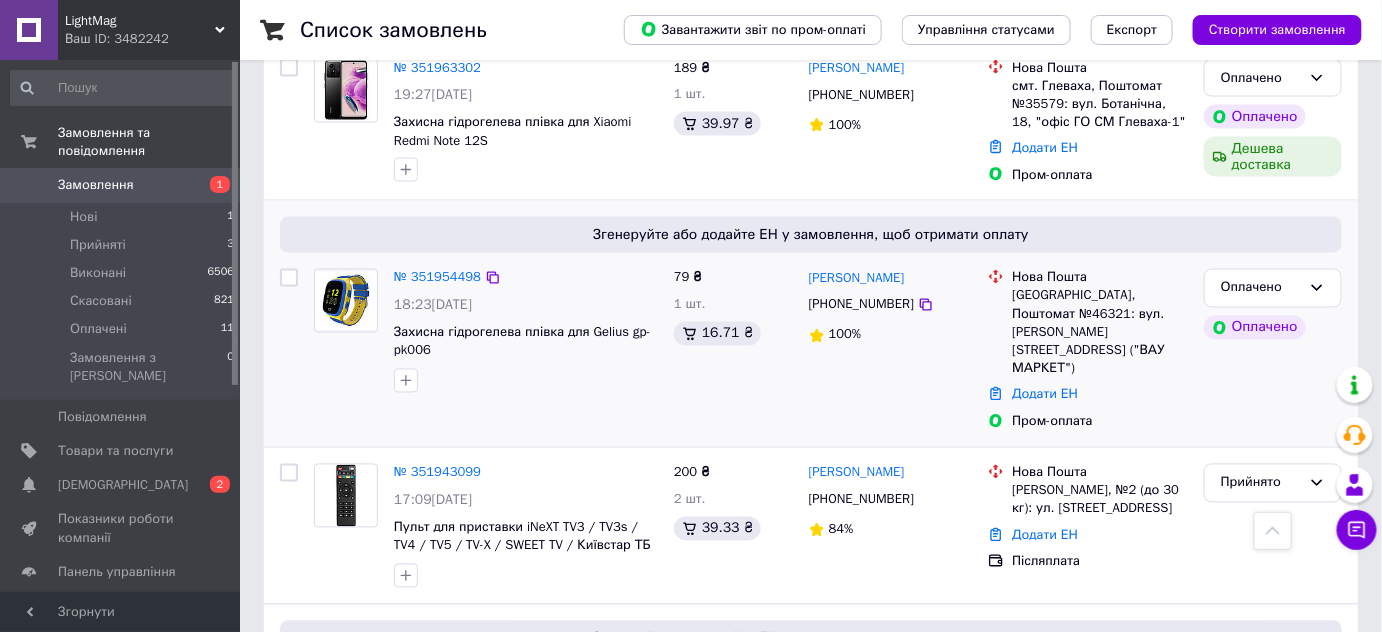 scroll, scrollTop: 1000, scrollLeft: 0, axis: vertical 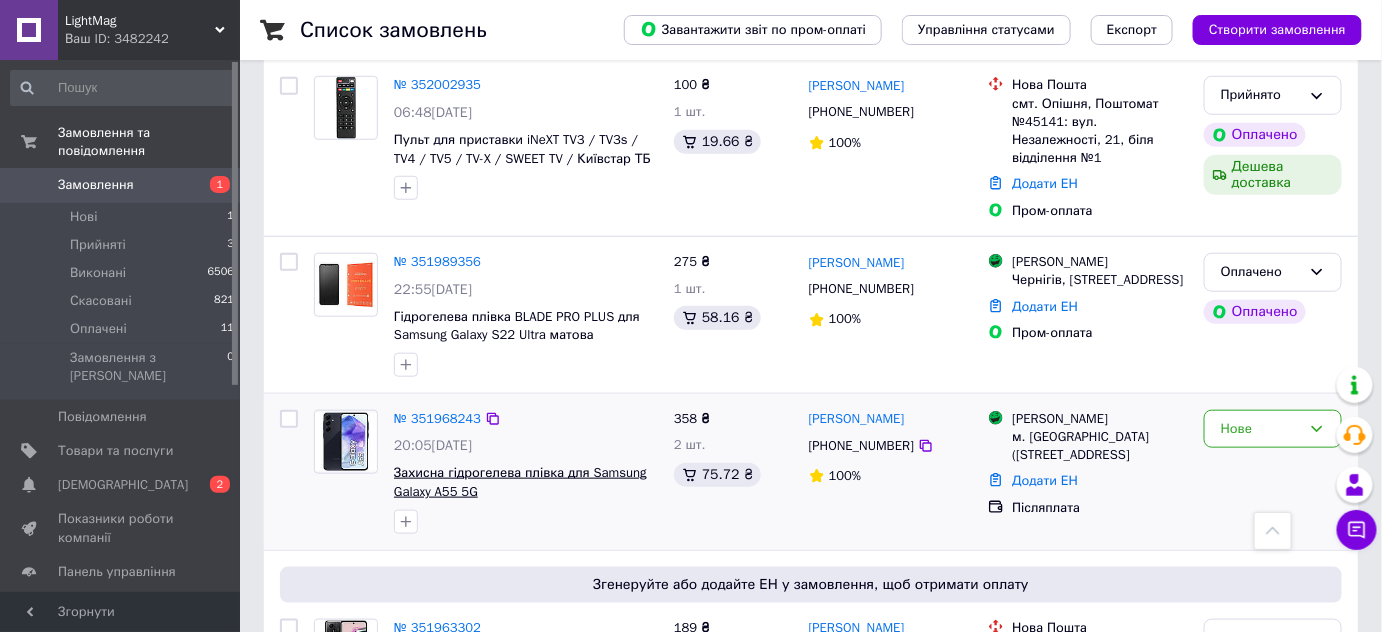 click on "Захисна гідрогелева плівка для Samsung Galaxy A55 5G" at bounding box center [520, 482] 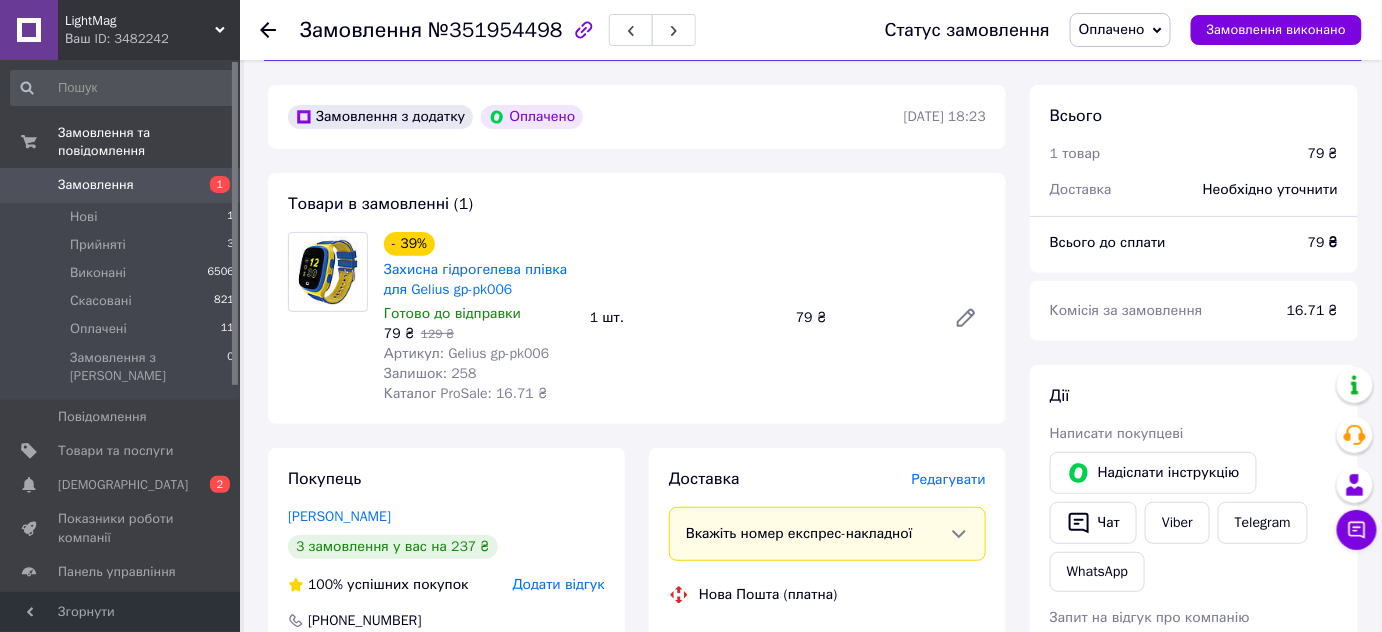 scroll, scrollTop: 181, scrollLeft: 0, axis: vertical 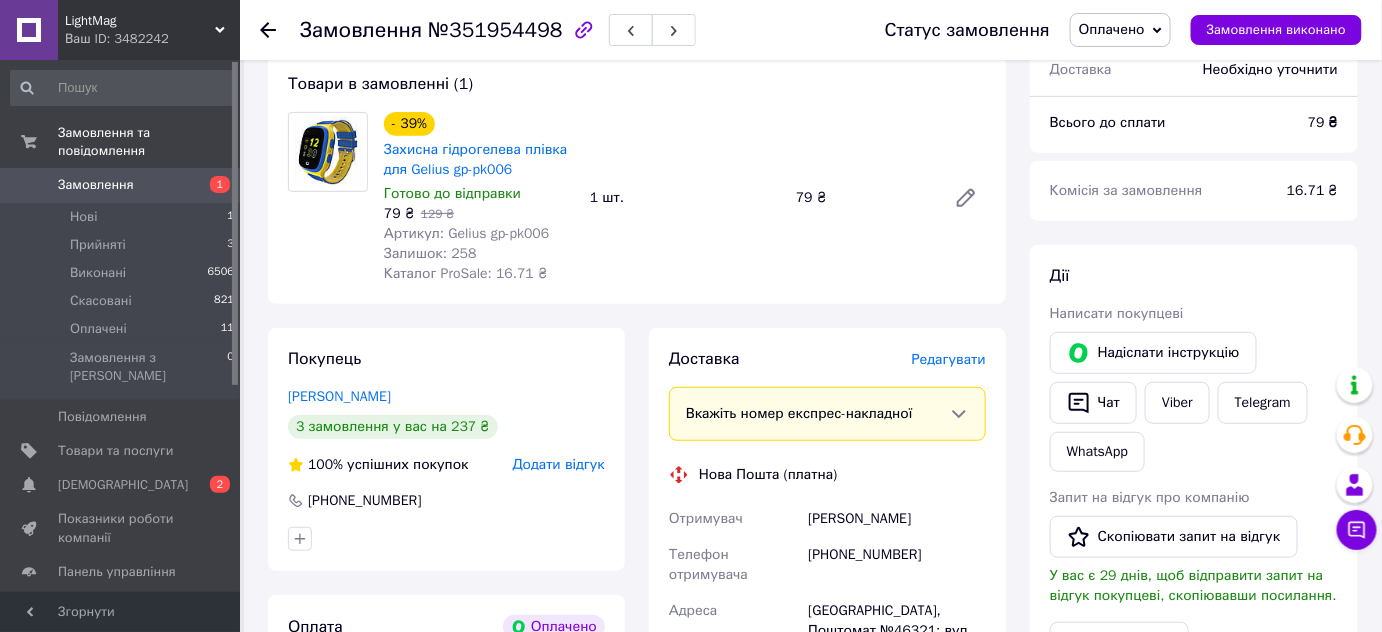 click on "Оплачено" at bounding box center [1112, 29] 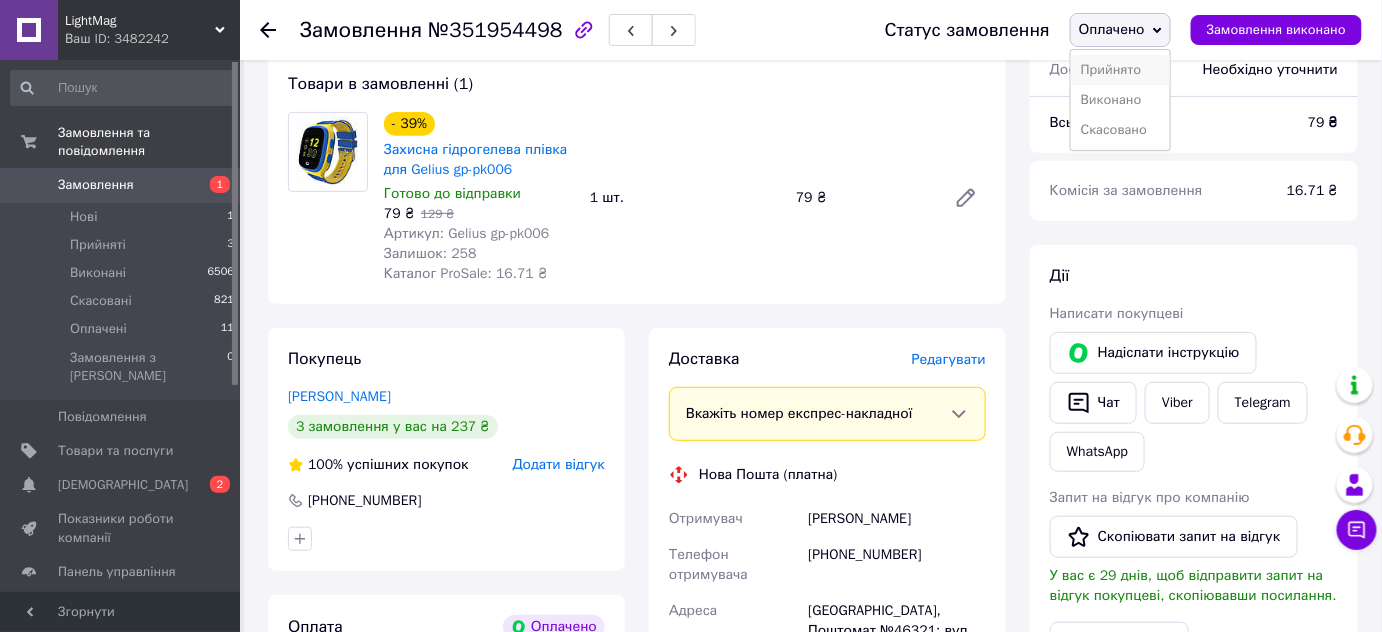 drag, startPoint x: 1122, startPoint y: 67, endPoint x: 1006, endPoint y: 10, distance: 129.24782 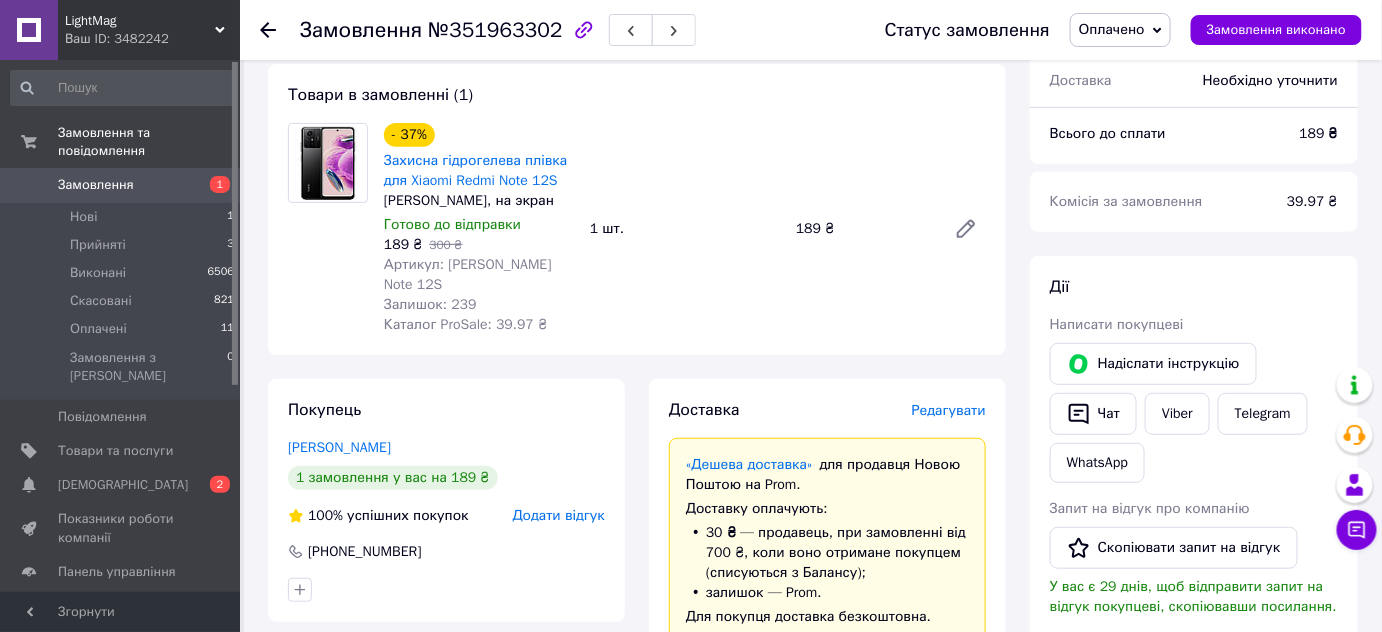 scroll, scrollTop: 181, scrollLeft: 0, axis: vertical 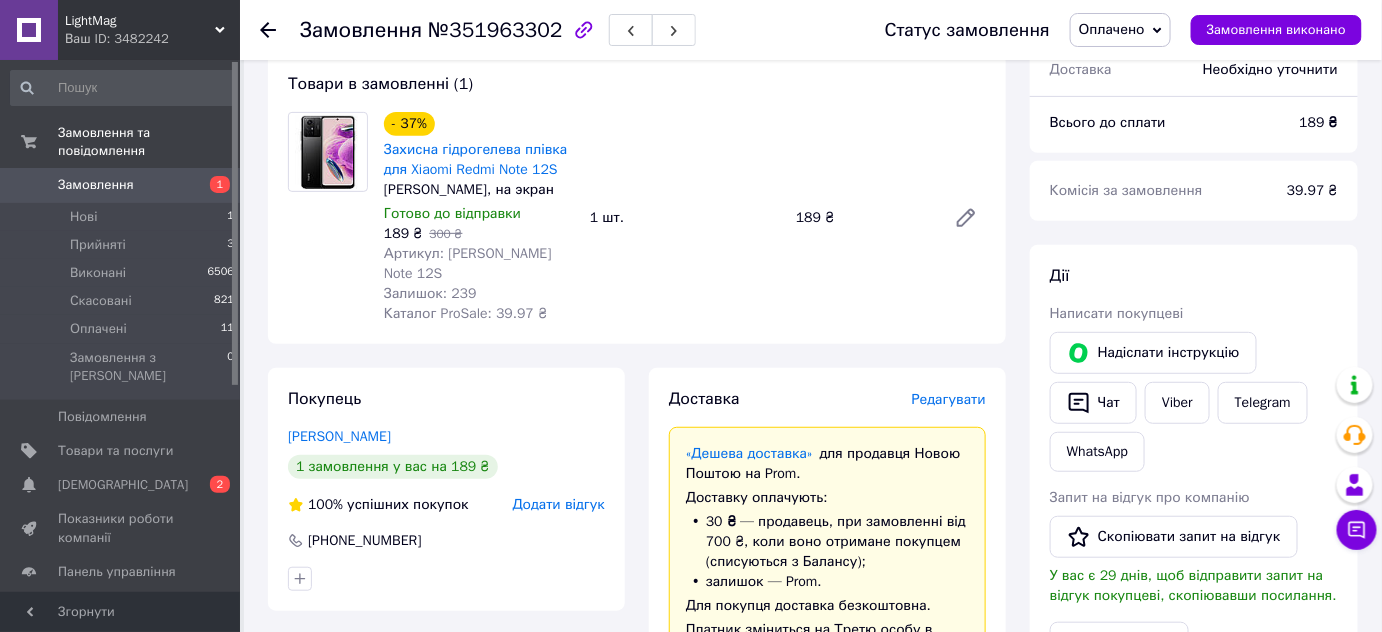 click on "Оплачено" at bounding box center [1112, 29] 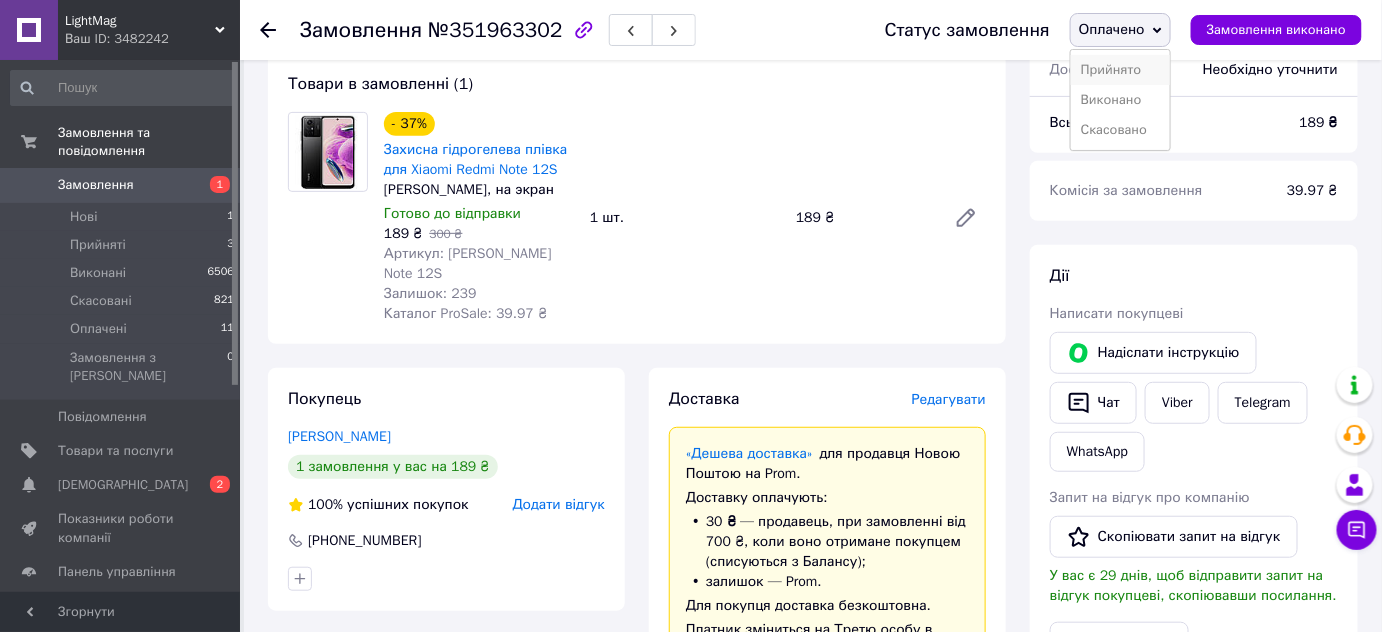 click on "Прийнято" at bounding box center (1120, 70) 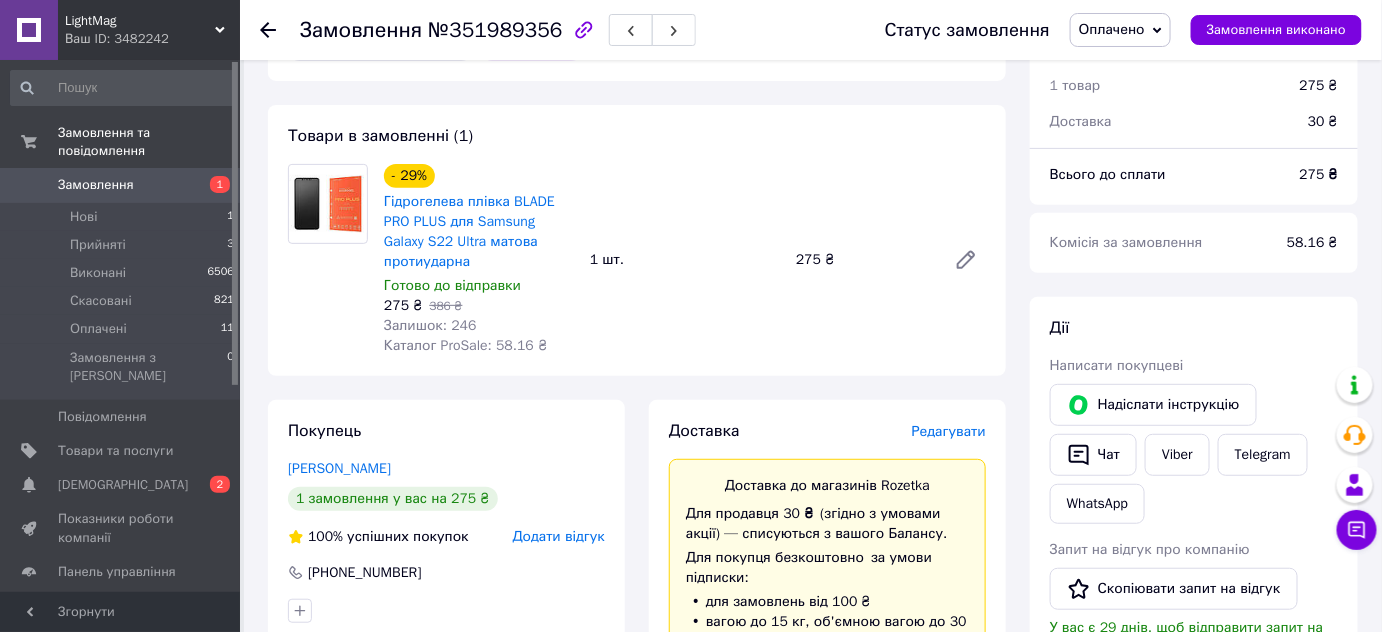 scroll, scrollTop: 181, scrollLeft: 0, axis: vertical 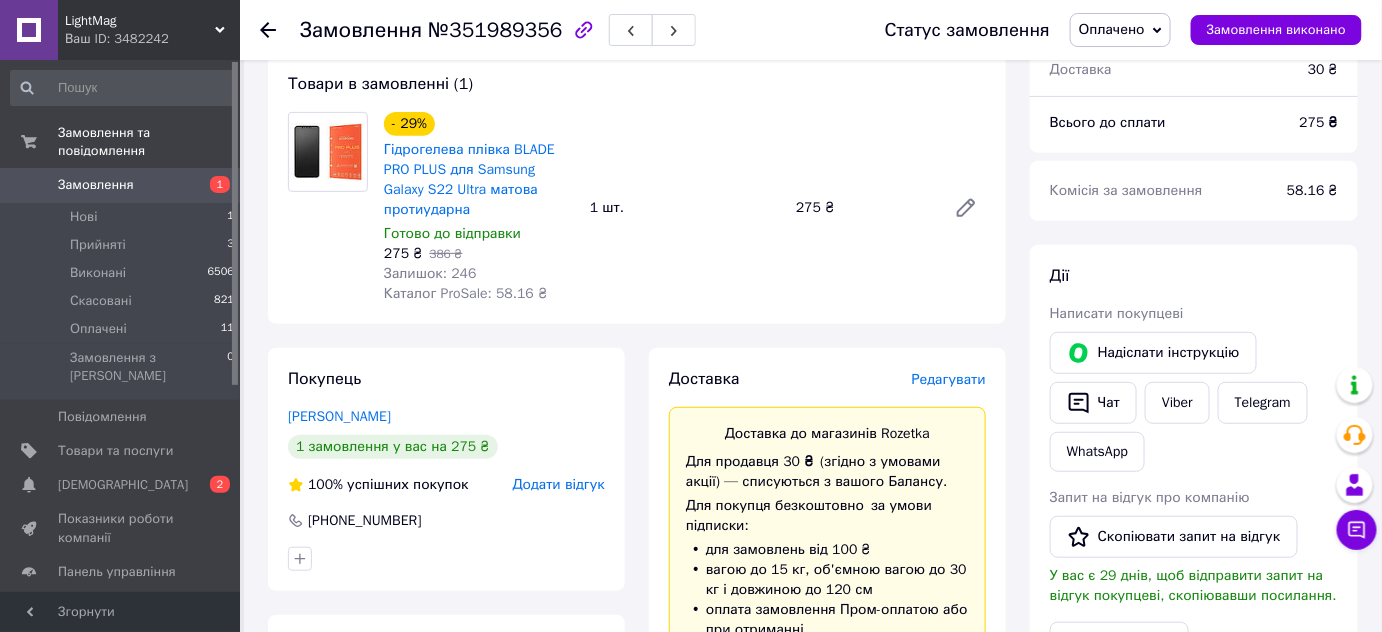 click on "Оплачено" at bounding box center (1112, 29) 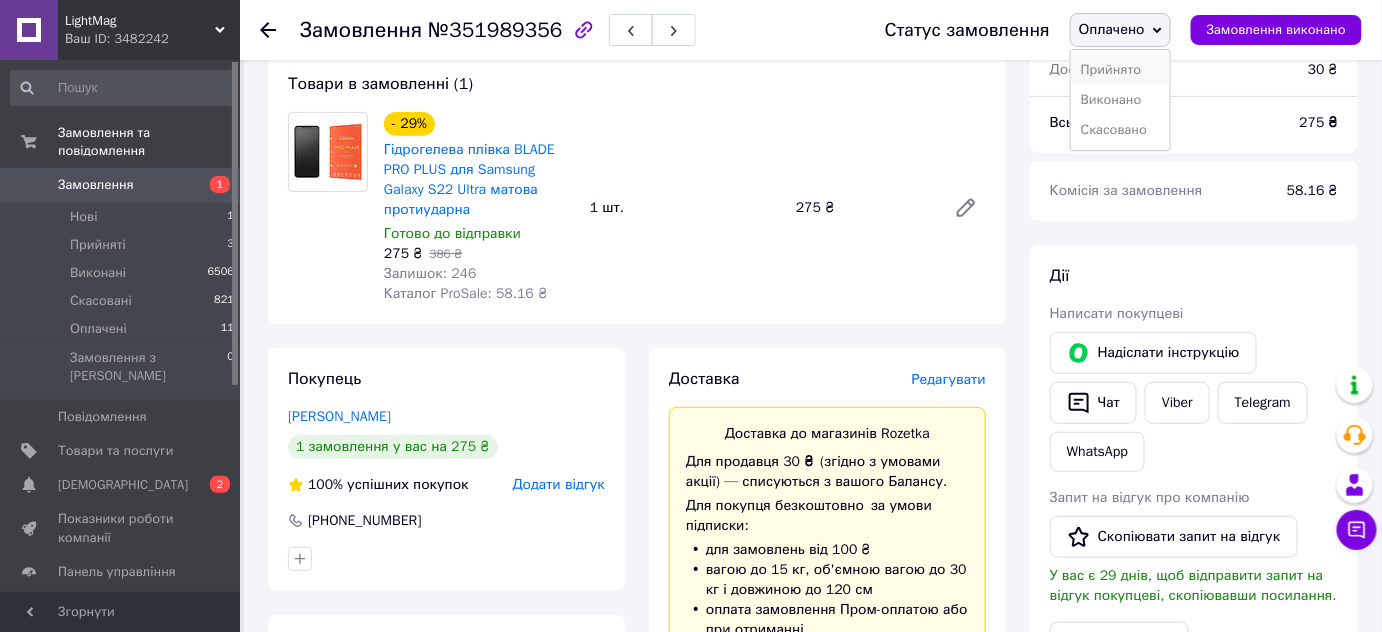 click on "Прийнято" at bounding box center [1120, 70] 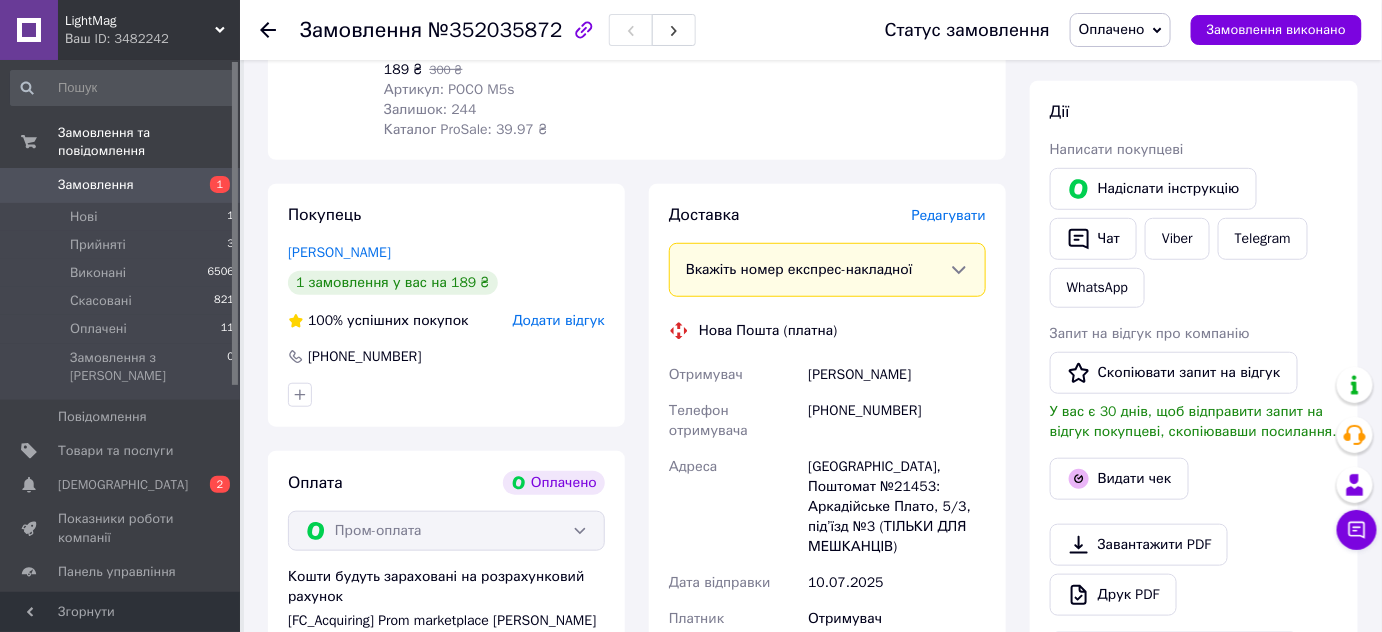 scroll, scrollTop: 454, scrollLeft: 0, axis: vertical 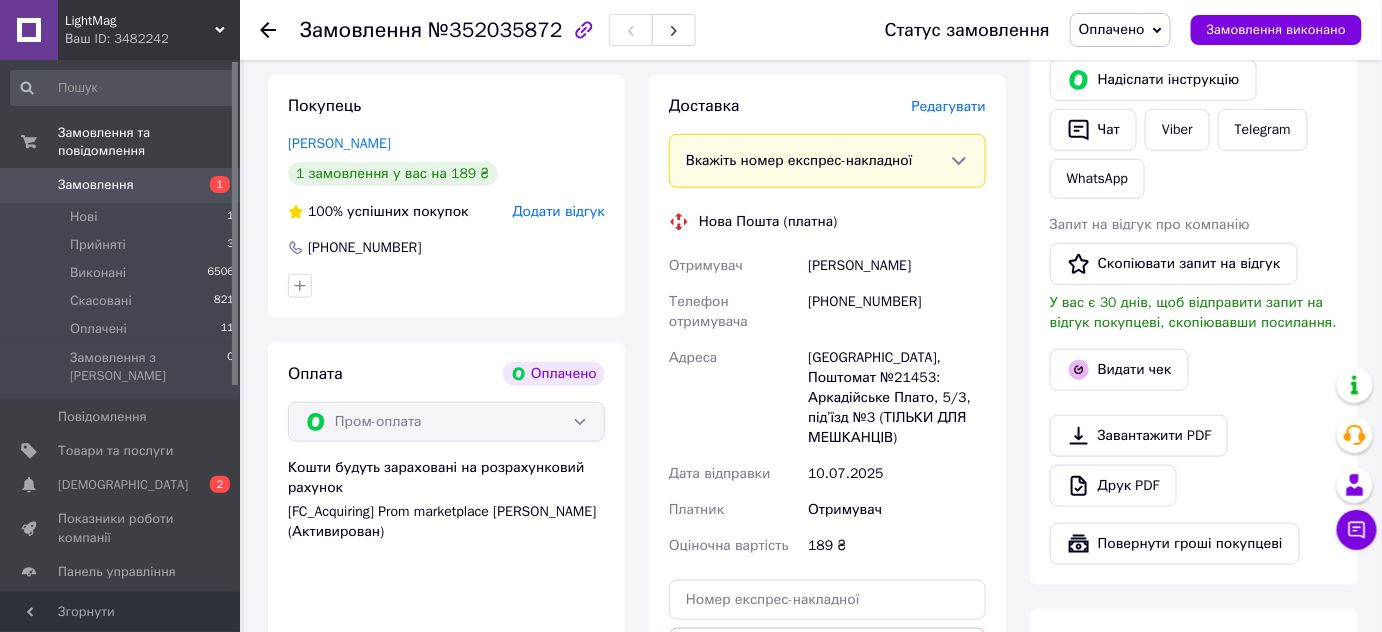 click on "Оплачено" at bounding box center (1112, 29) 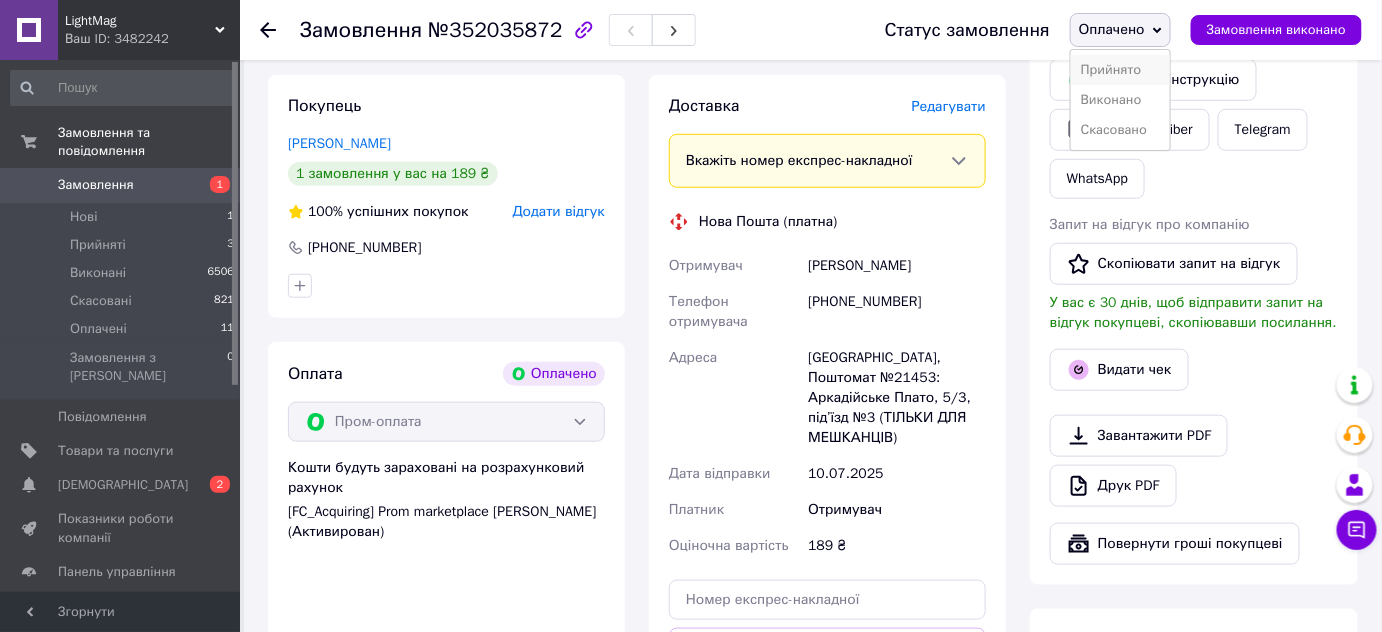 click on "Прийнято" at bounding box center [1120, 70] 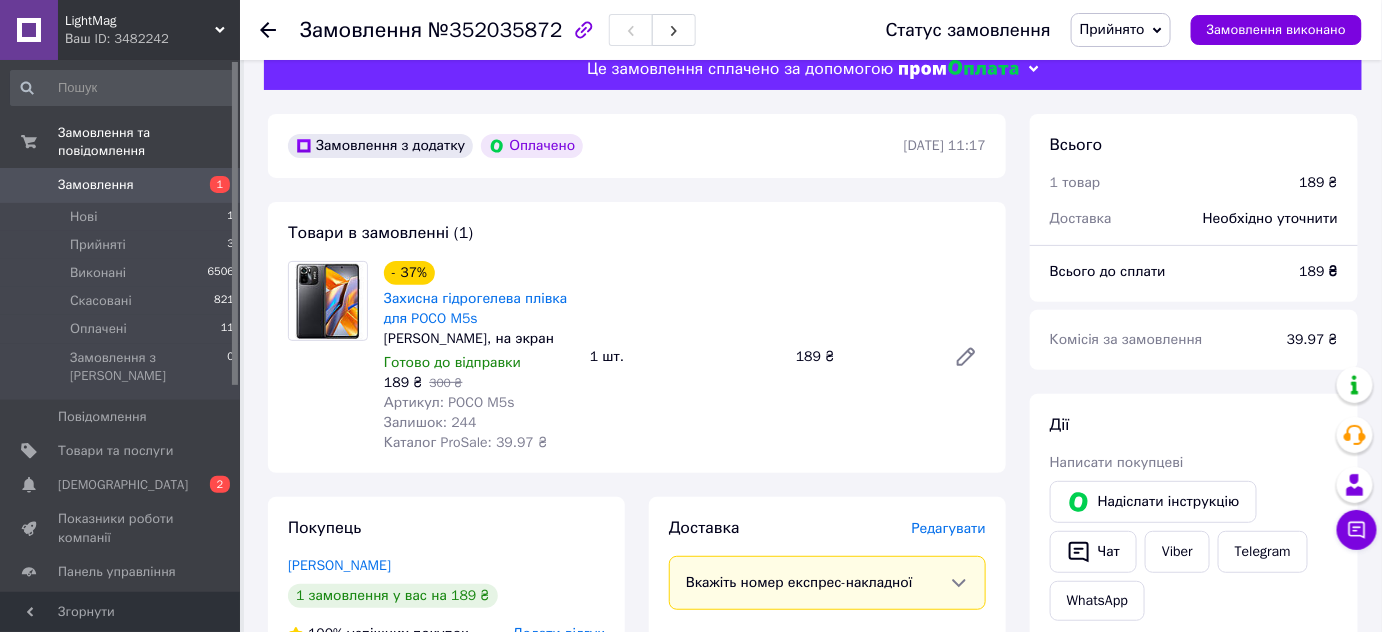 scroll, scrollTop: 0, scrollLeft: 0, axis: both 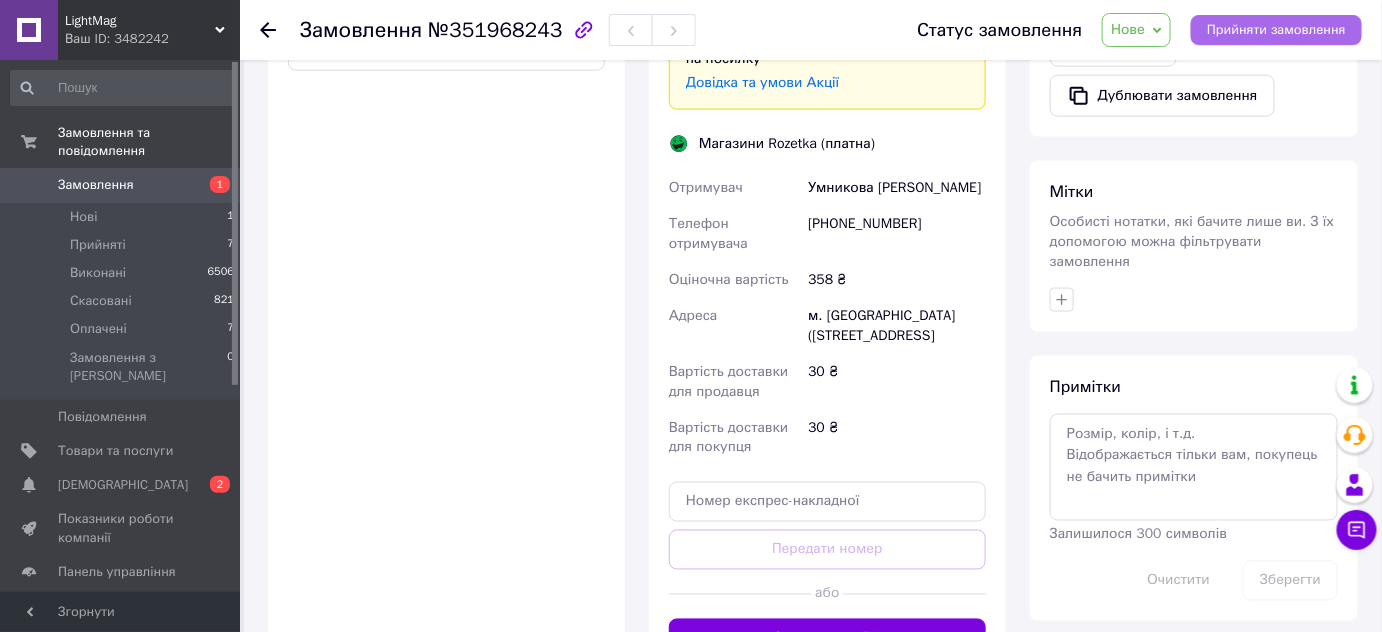 click on "Прийняти замовлення" at bounding box center (1276, 30) 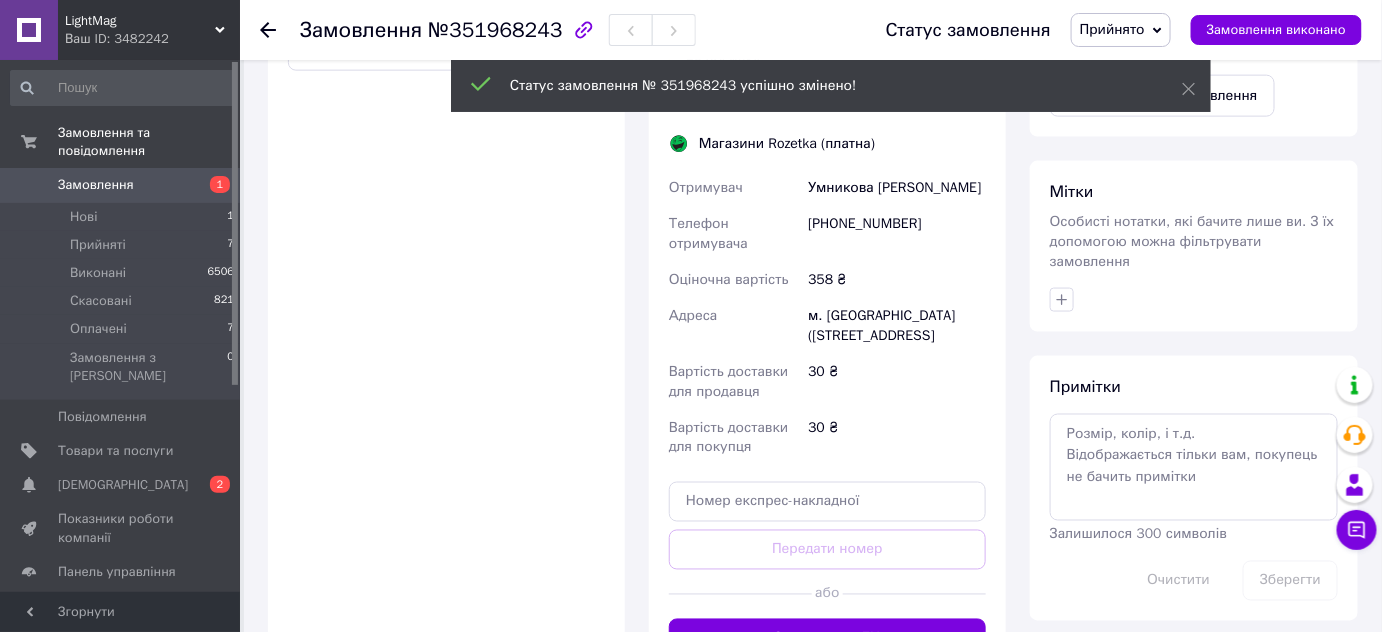 click on "Замовлення" at bounding box center [96, 185] 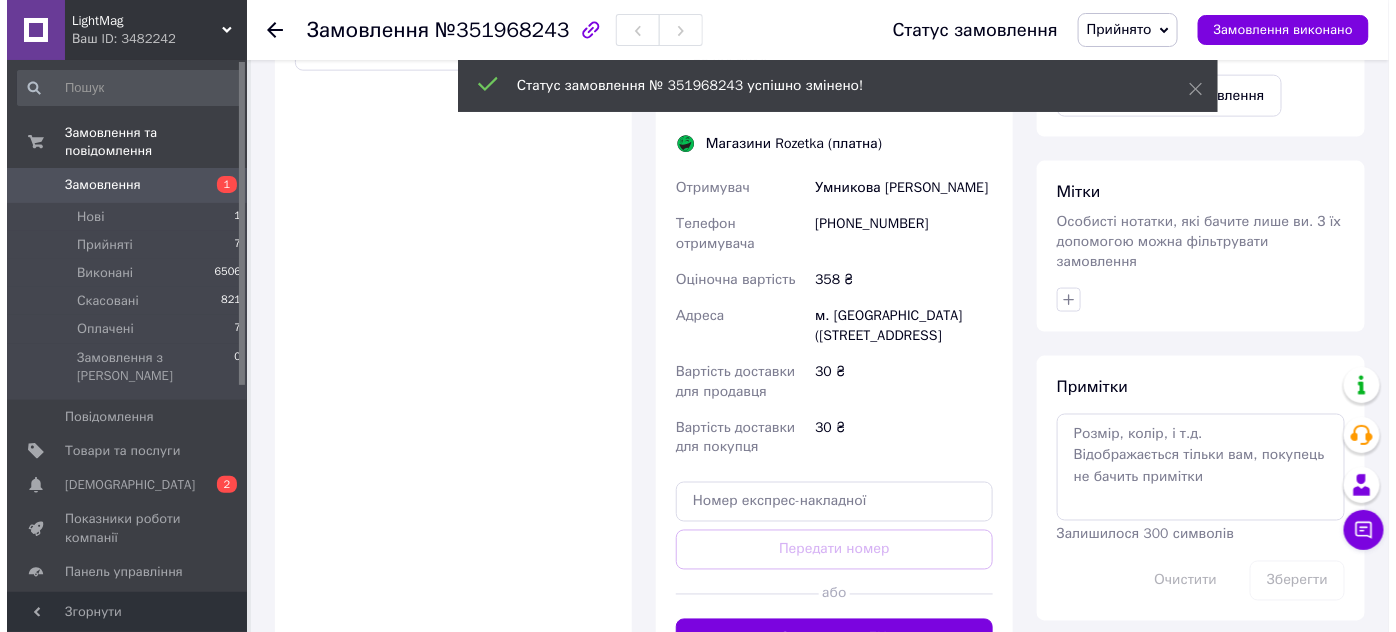 scroll, scrollTop: 0, scrollLeft: 0, axis: both 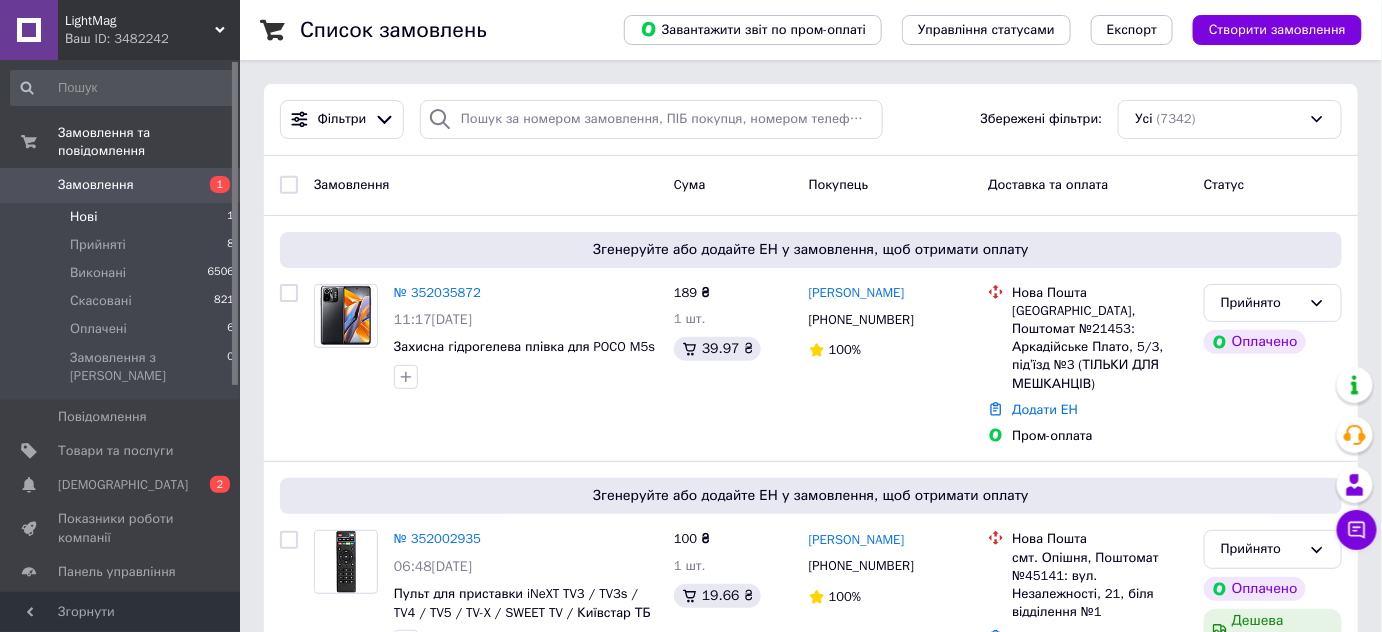 click on "Нові 1" at bounding box center [123, 217] 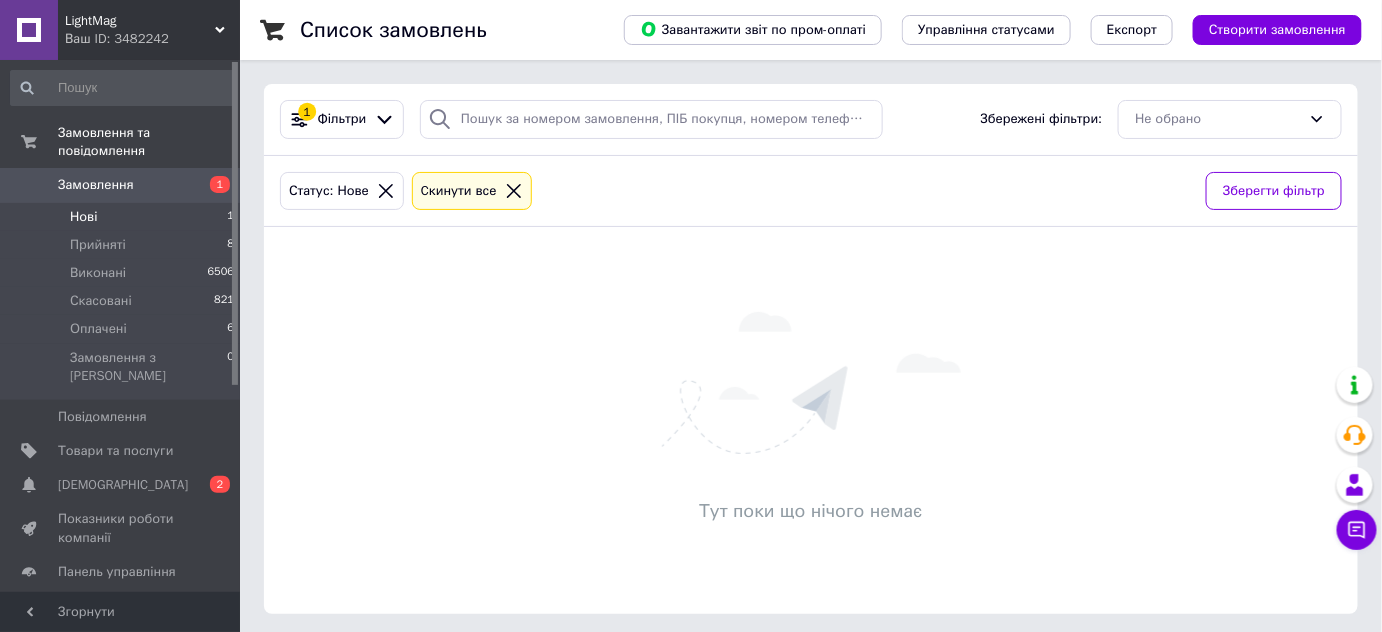 click 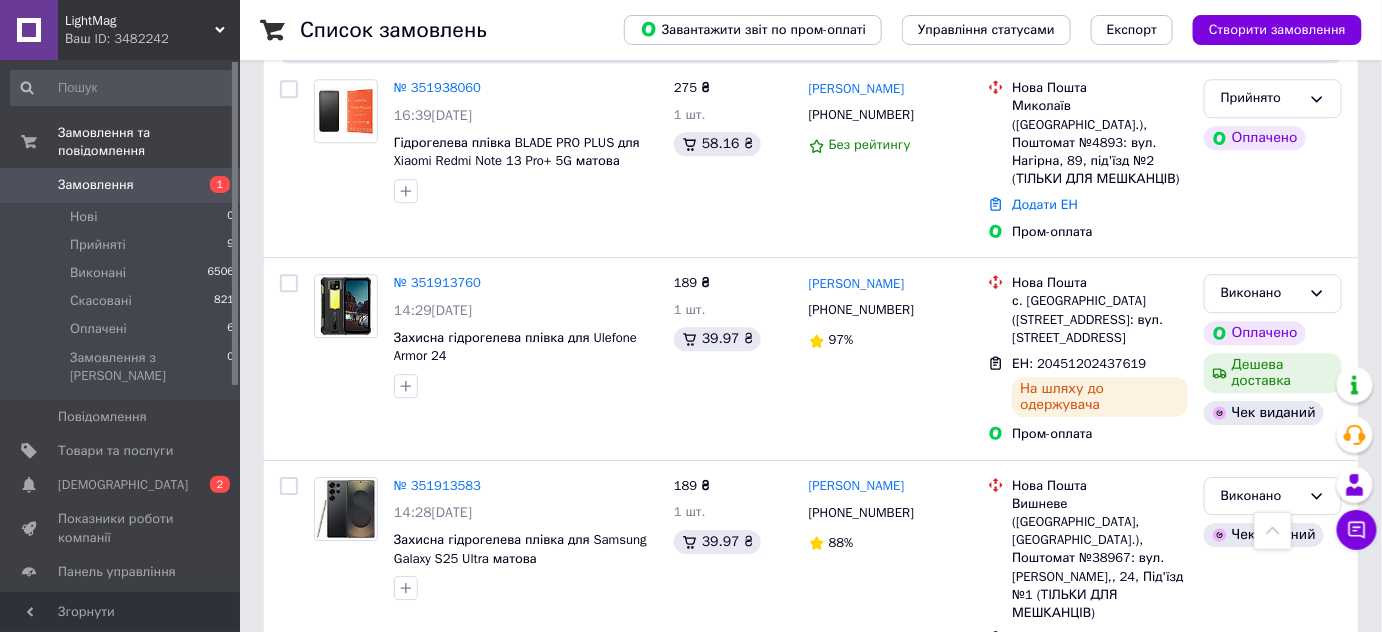 scroll, scrollTop: 1909, scrollLeft: 0, axis: vertical 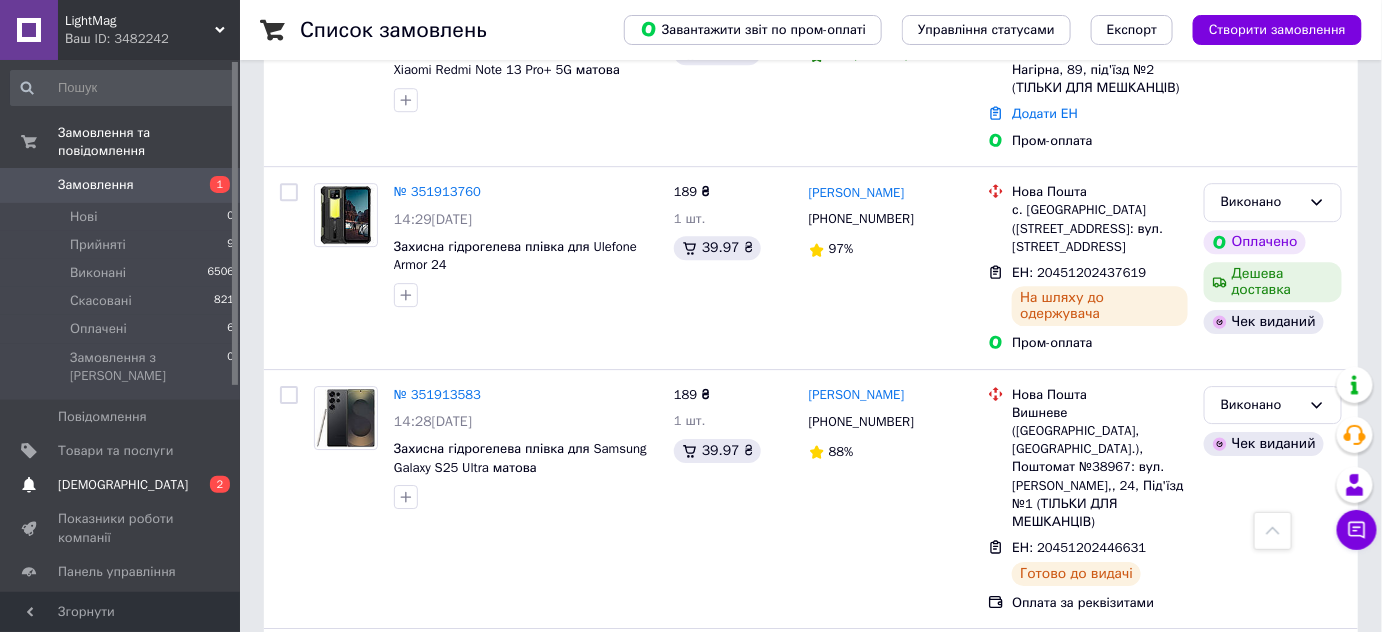 click on "[DEMOGRAPHIC_DATA]" at bounding box center (123, 485) 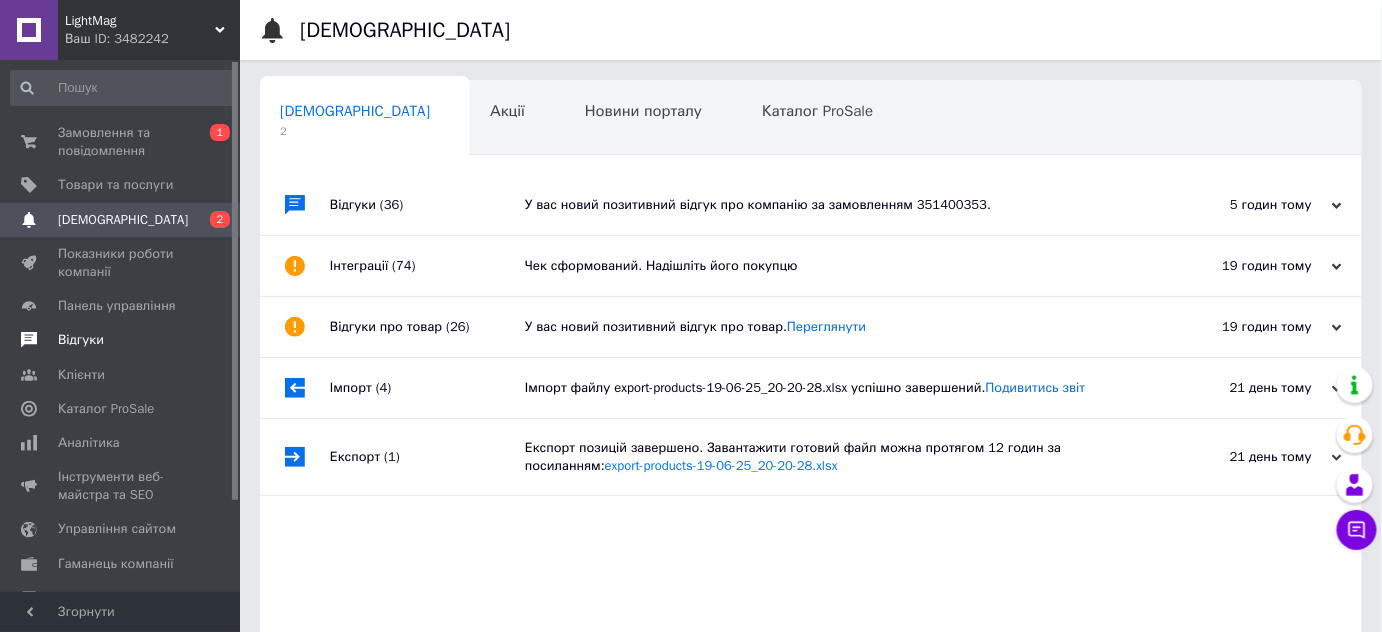 click on "Відгуки" at bounding box center (123, 340) 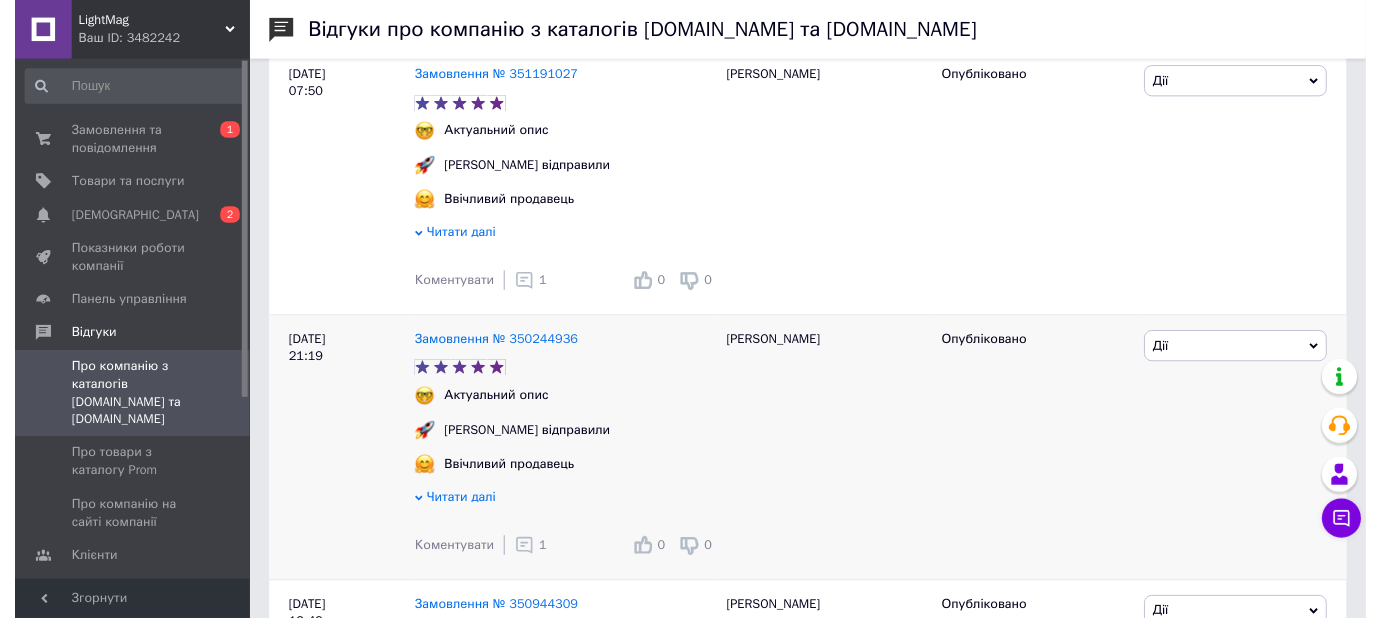 scroll, scrollTop: 909, scrollLeft: 0, axis: vertical 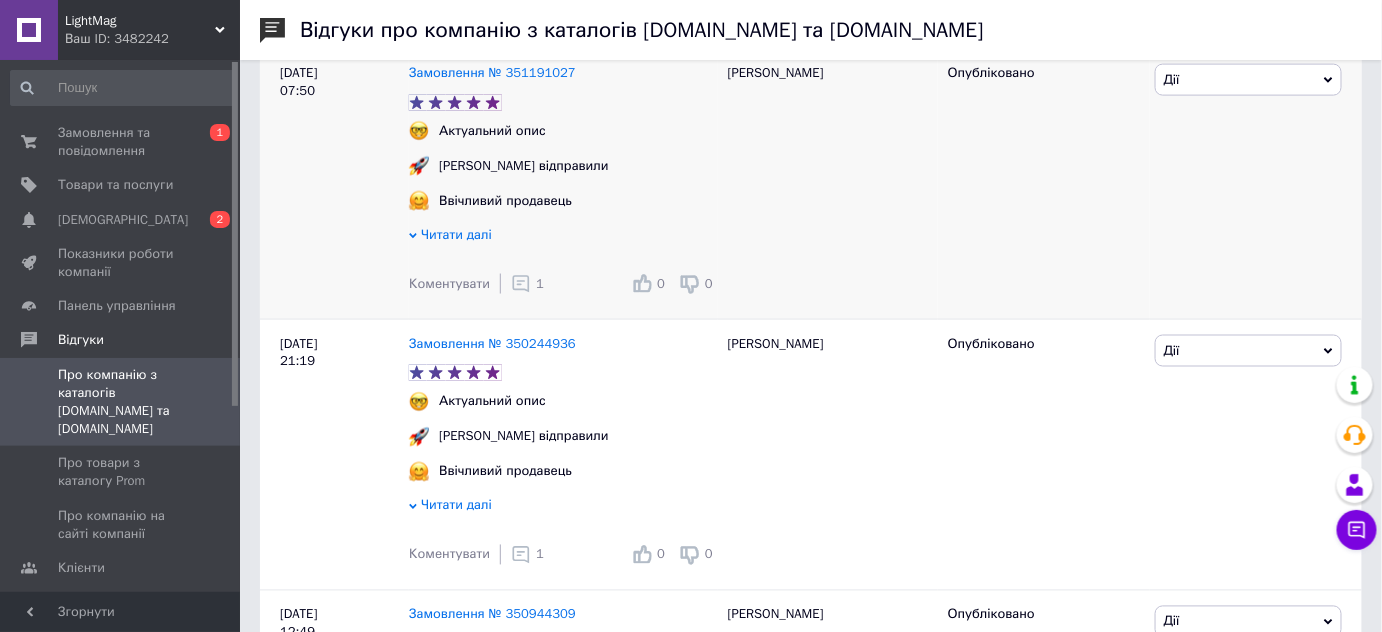 click on "1" at bounding box center [527, 284] 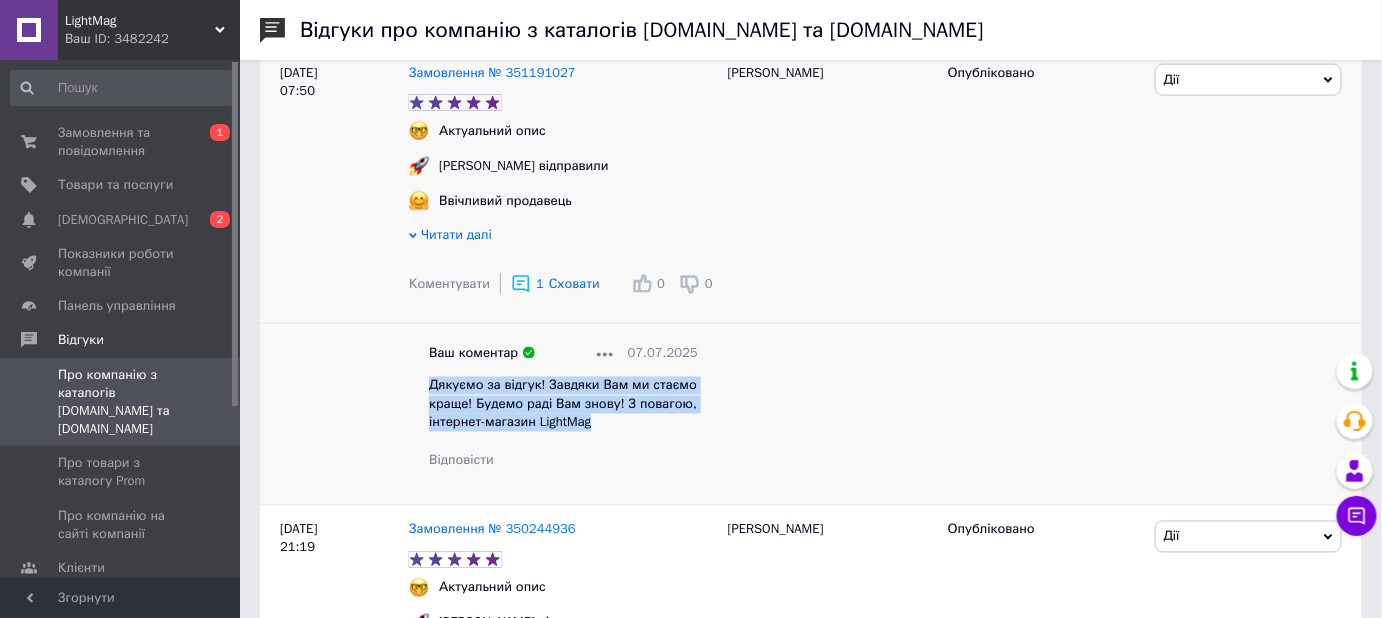 drag, startPoint x: 601, startPoint y: 440, endPoint x: 429, endPoint y: 408, distance: 174.95142 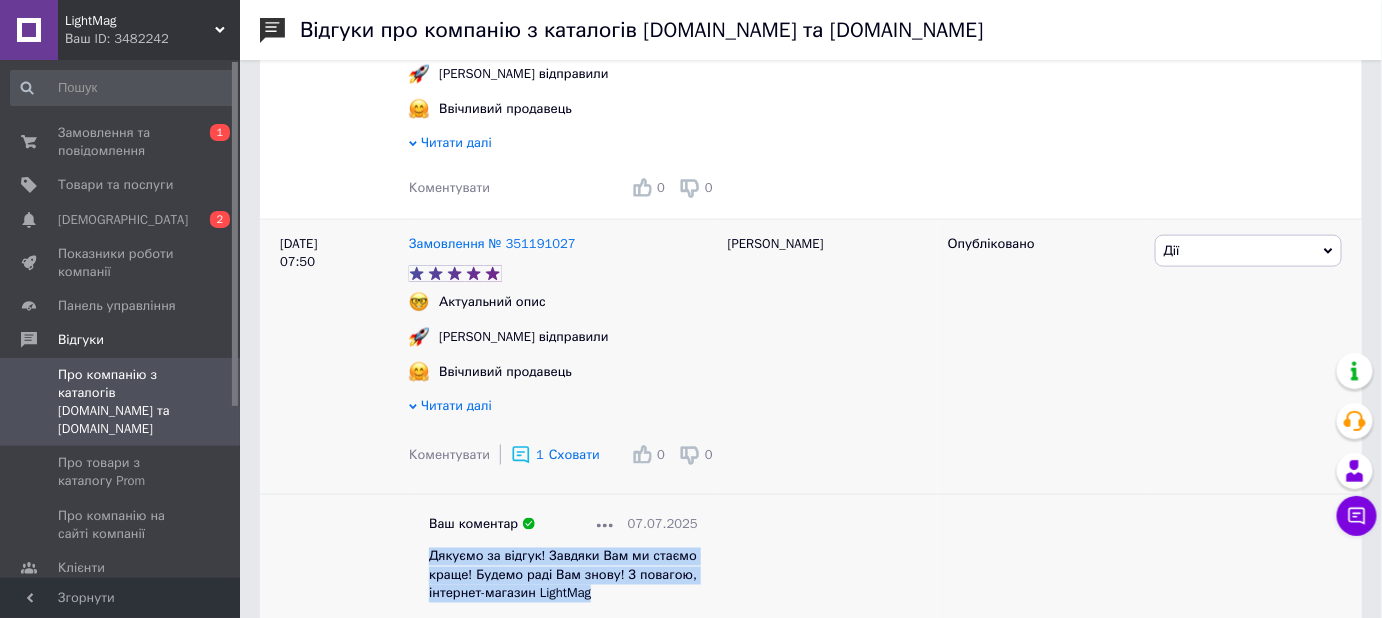 scroll, scrollTop: 727, scrollLeft: 0, axis: vertical 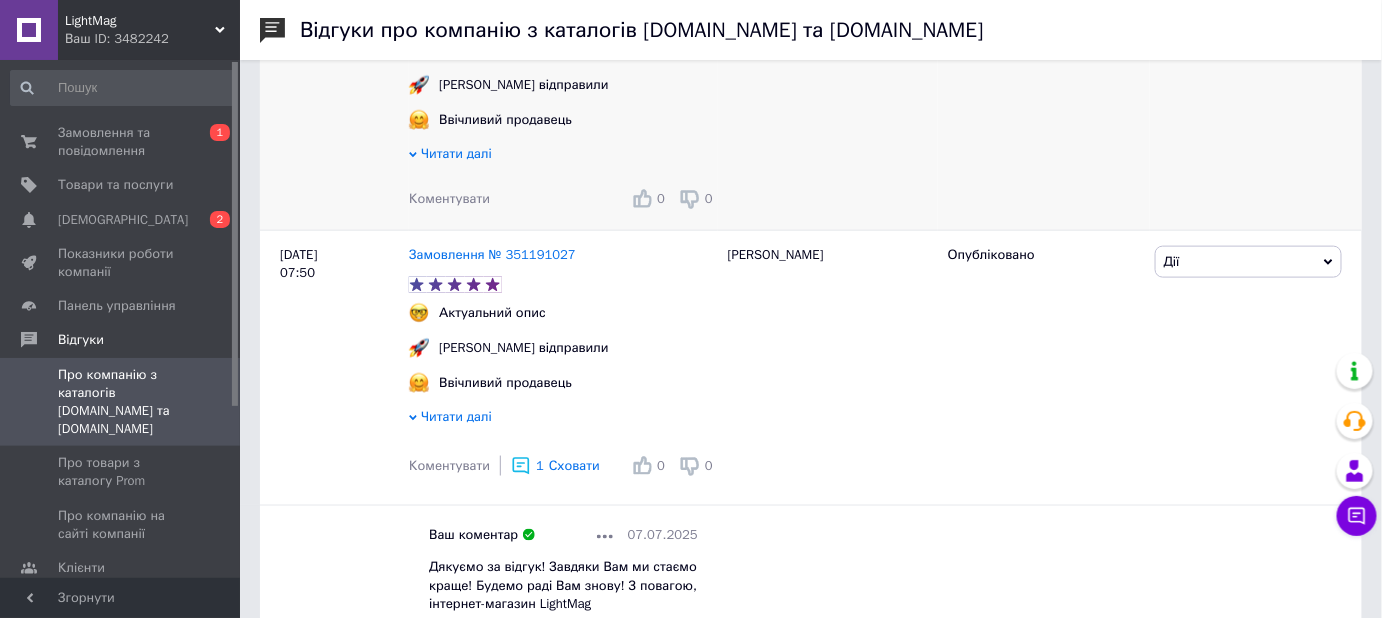 click on "Коментувати" at bounding box center (449, 198) 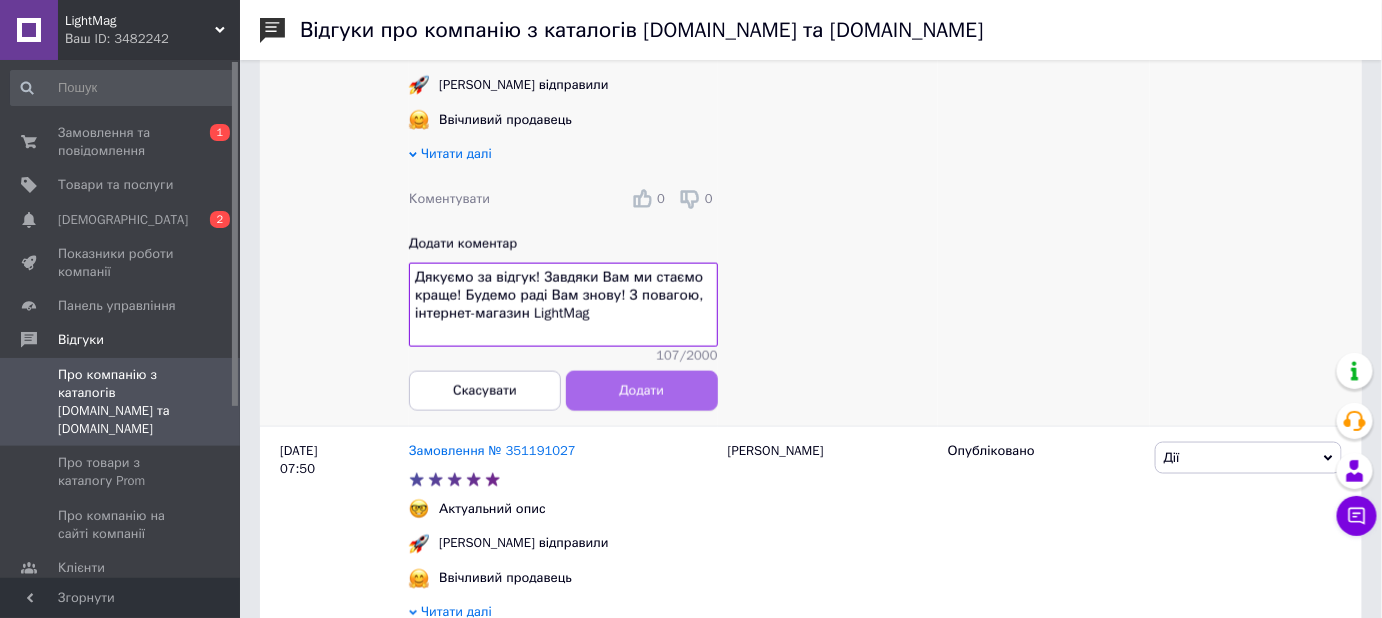 type on "Дякуємо за відгук! Завдяки Вам ми стаємо краще! Будемо раді Вам знову! З повагою, інтернет-магазин LightMag" 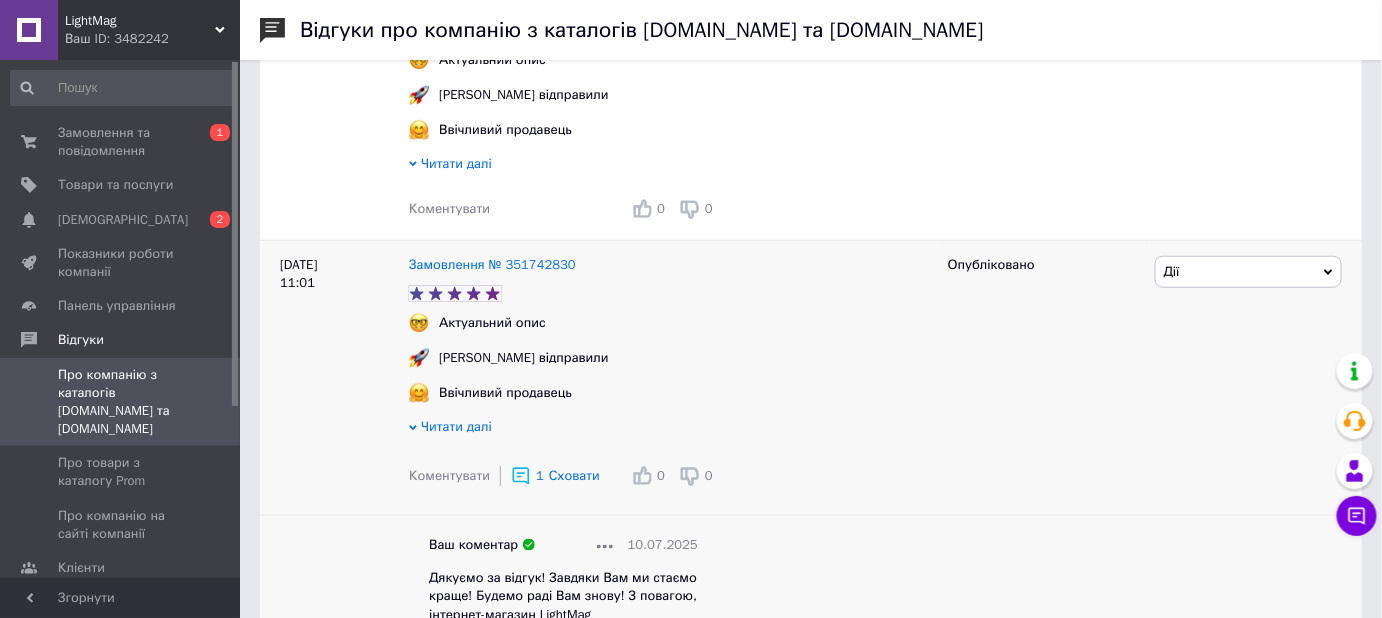 scroll, scrollTop: 363, scrollLeft: 0, axis: vertical 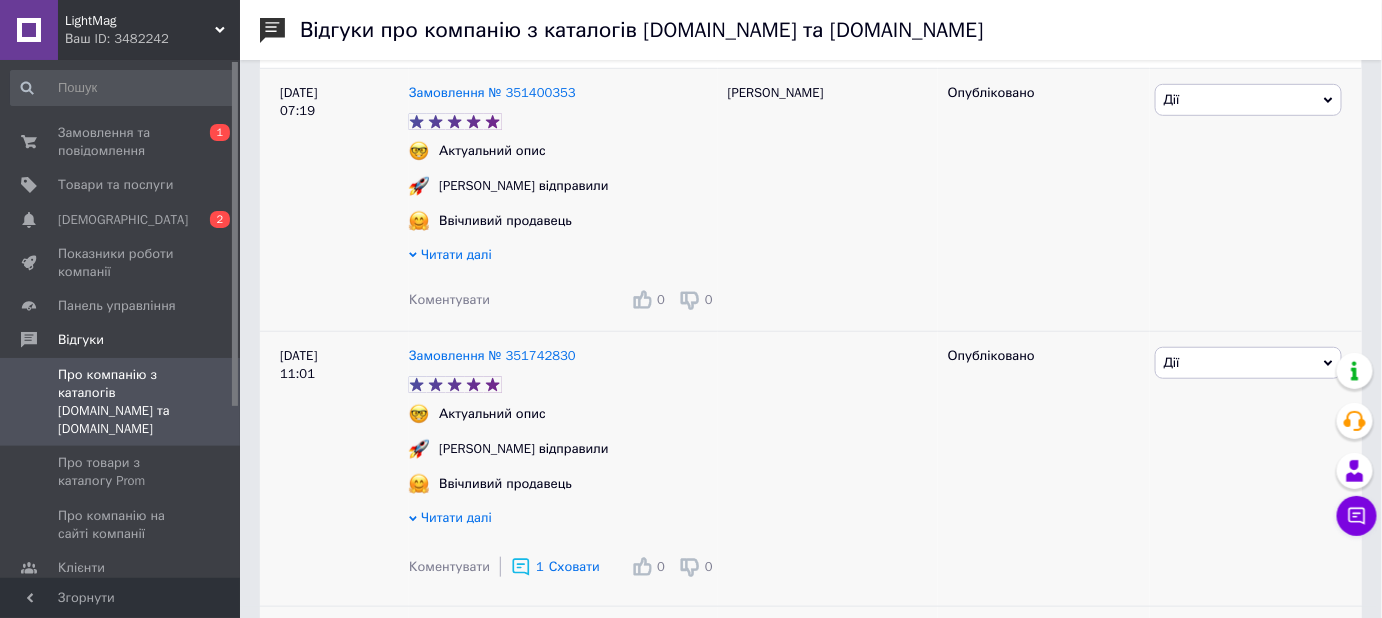 click on "Коментувати" at bounding box center [449, 299] 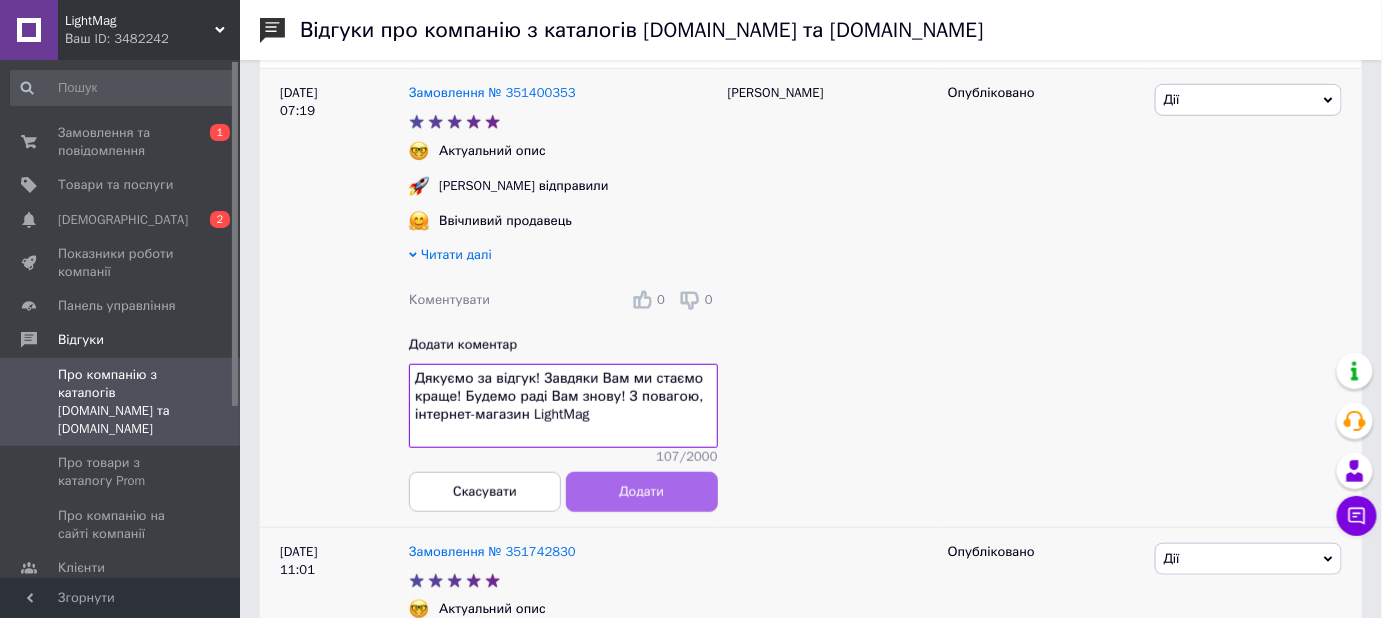 type on "Дякуємо за відгук! Завдяки Вам ми стаємо краще! Будемо раді Вам знову! З повагою, інтернет-магазин LightMag" 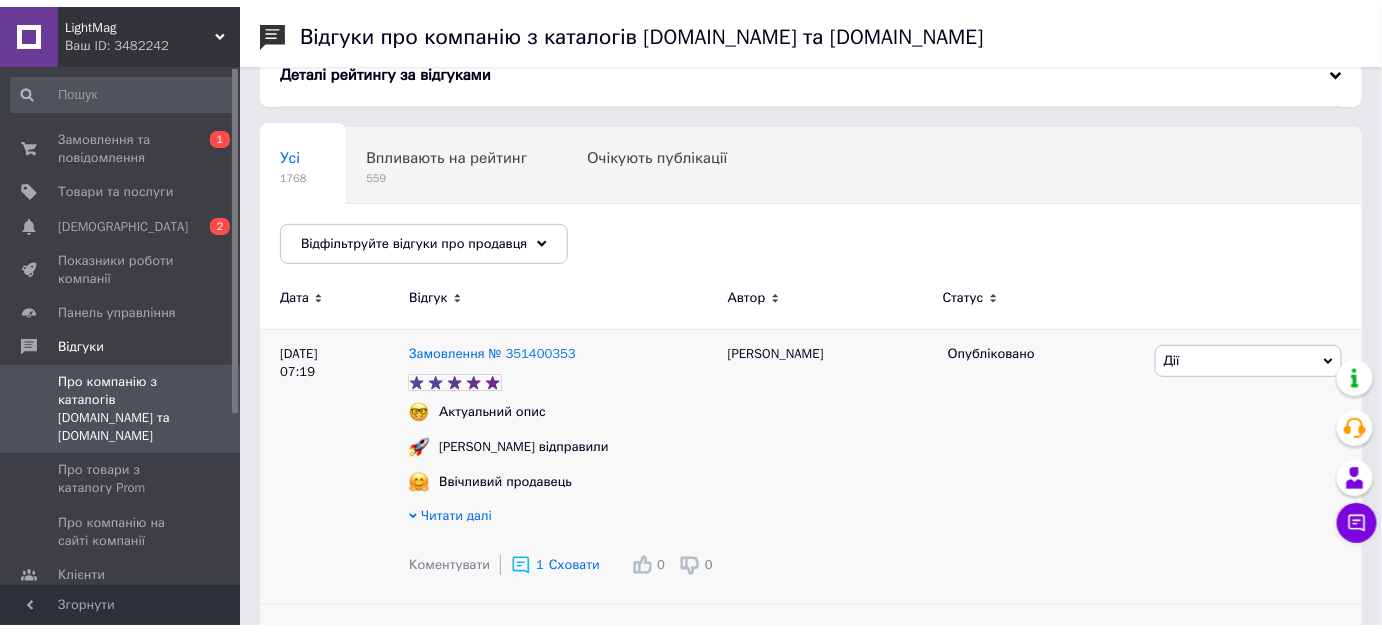 scroll, scrollTop: 0, scrollLeft: 0, axis: both 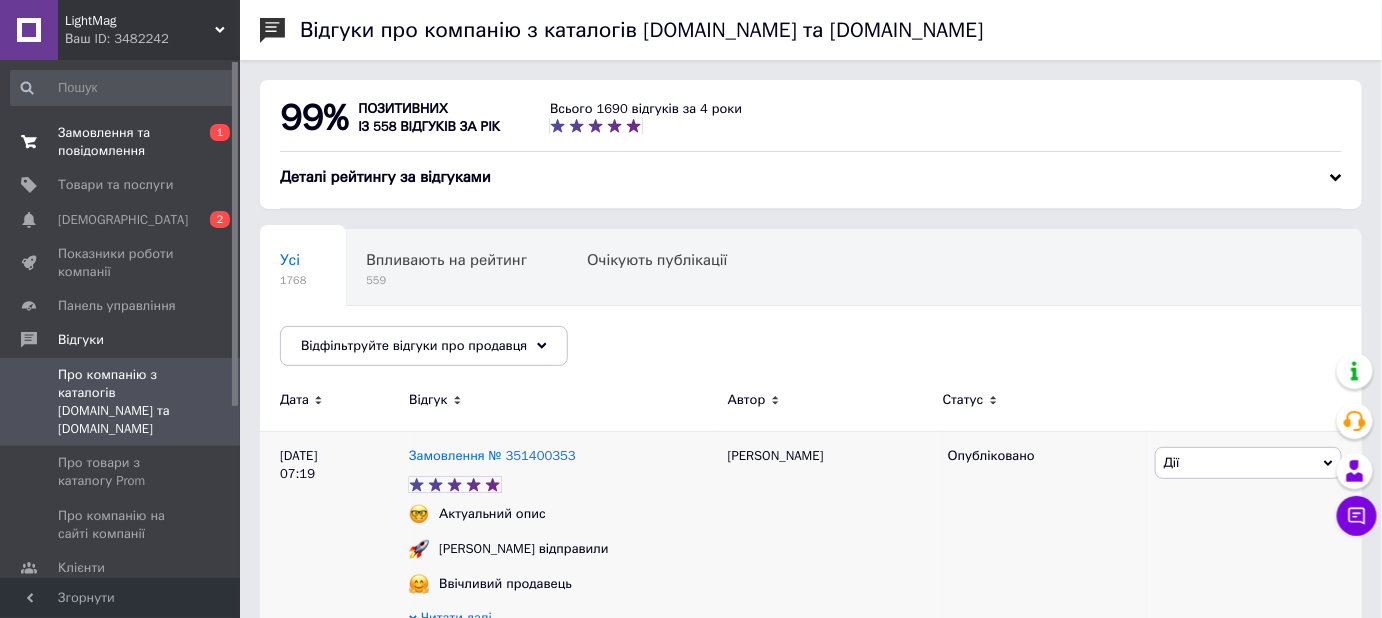 click on "Замовлення та повідомлення" at bounding box center [121, 142] 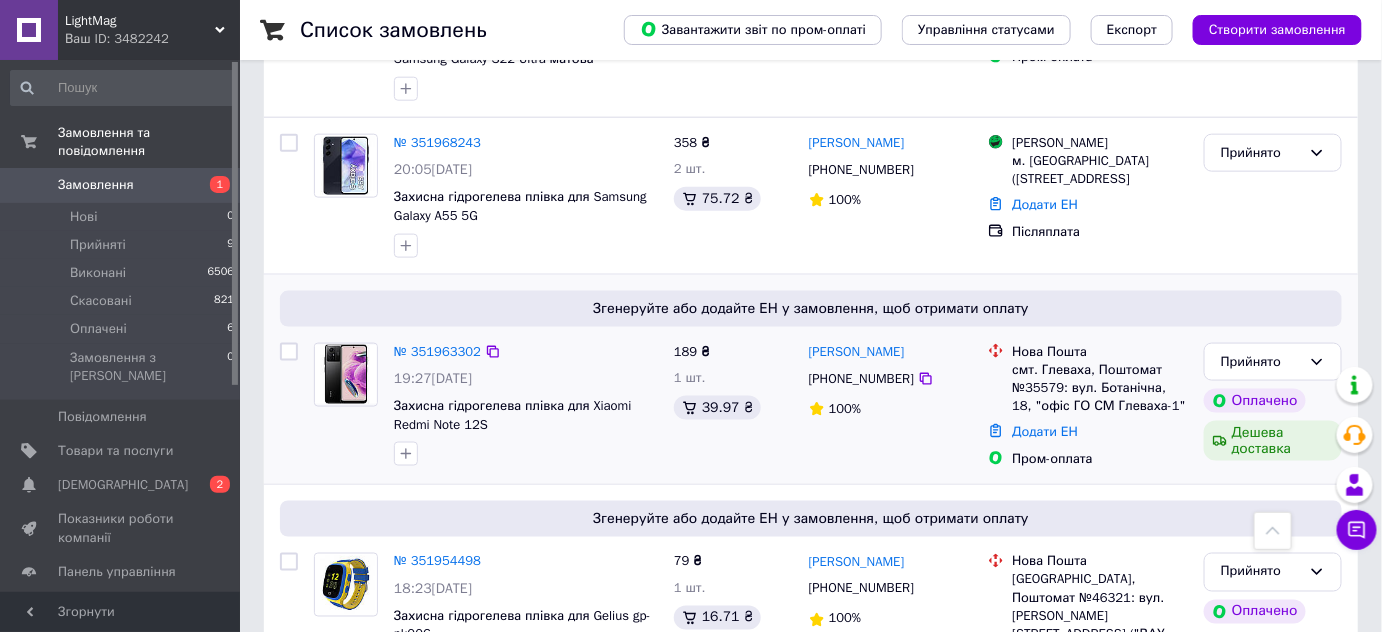 scroll, scrollTop: 727, scrollLeft: 0, axis: vertical 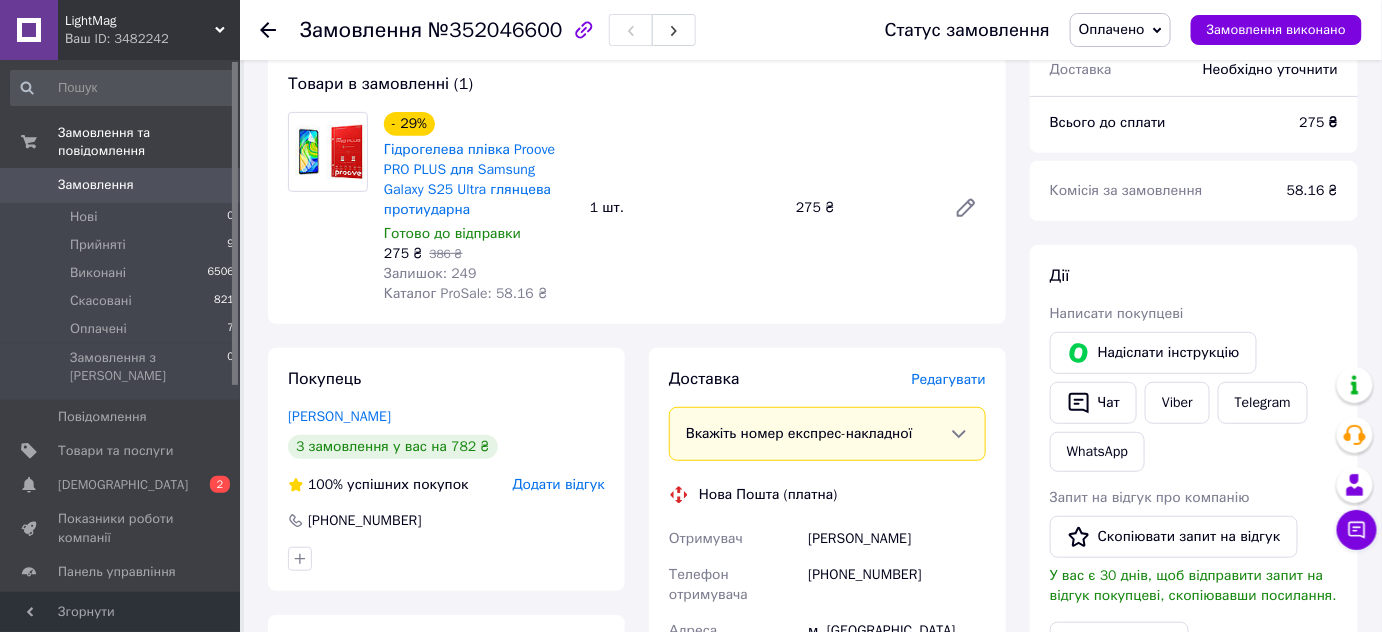 click on "Оплачено" at bounding box center (1112, 29) 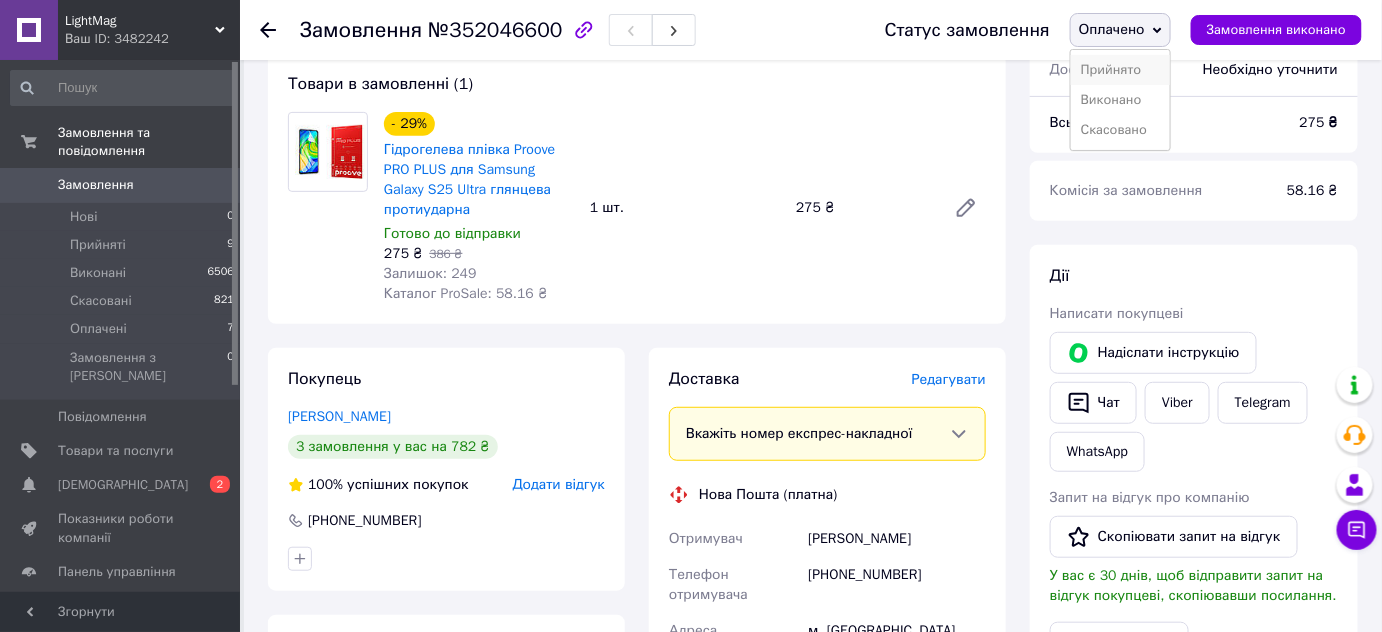 click on "Прийнято" at bounding box center [1120, 70] 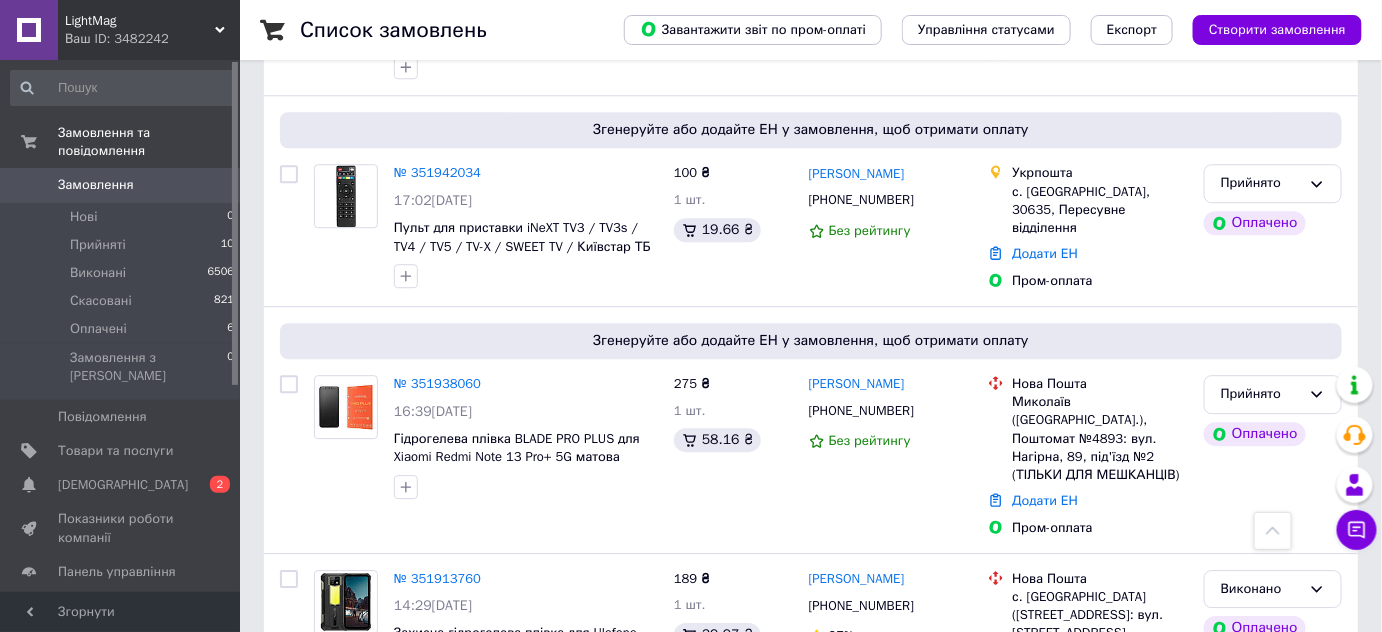 scroll, scrollTop: 1727, scrollLeft: 0, axis: vertical 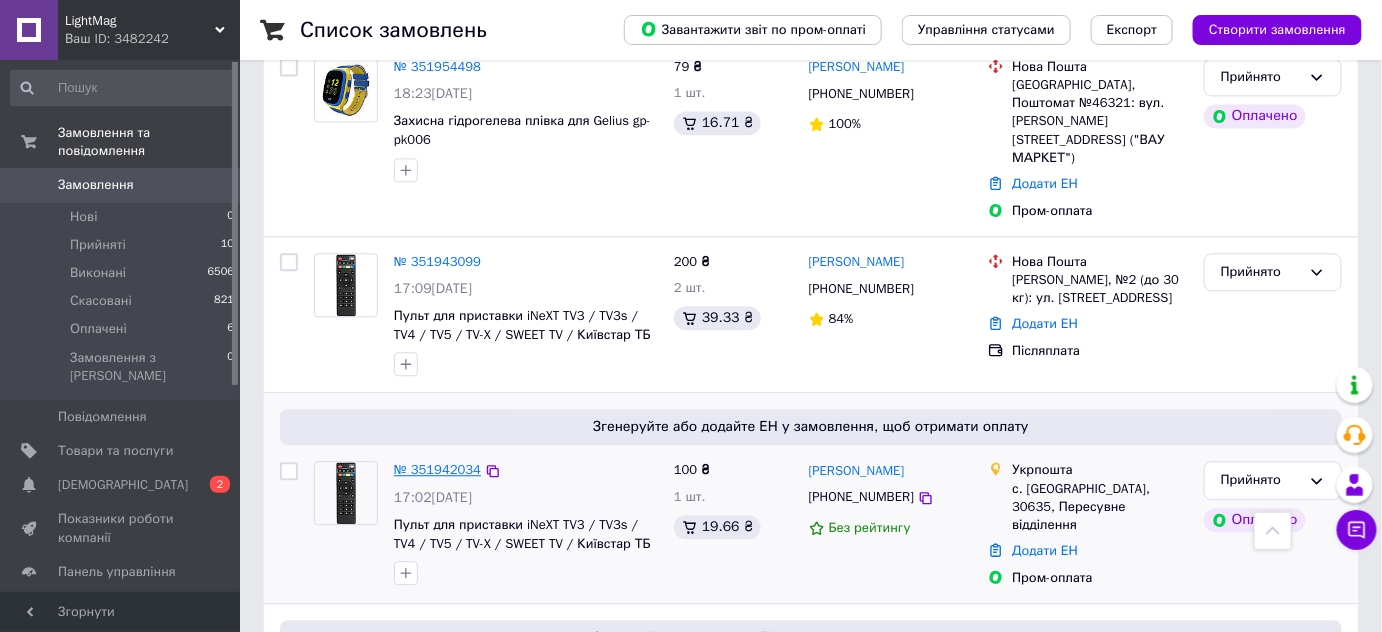 click on "№ 351942034" at bounding box center [437, 469] 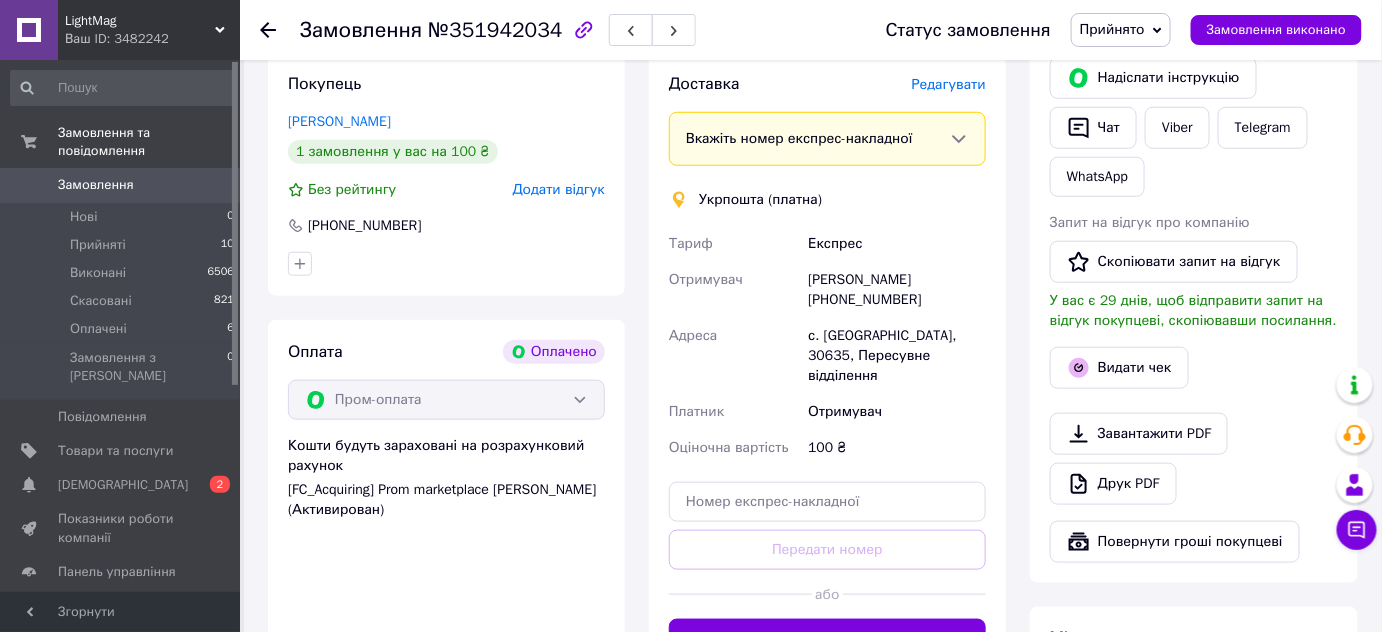 scroll, scrollTop: 727, scrollLeft: 0, axis: vertical 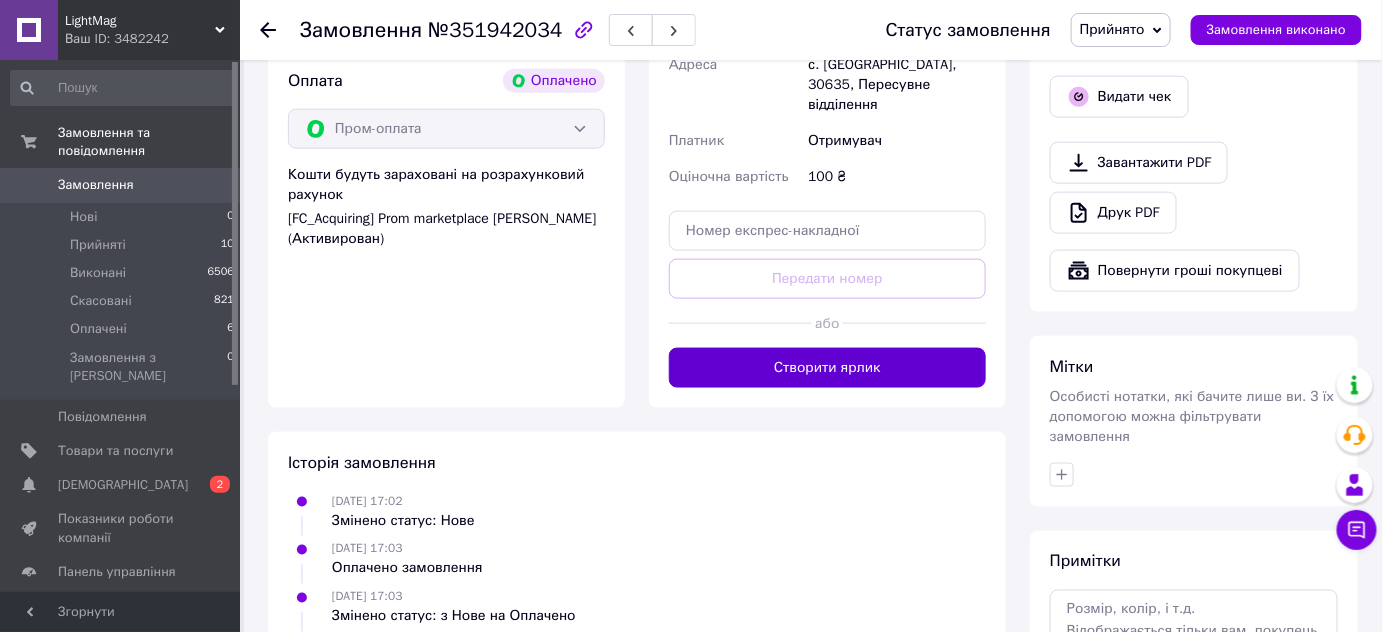 click on "Створити ярлик" at bounding box center [827, 368] 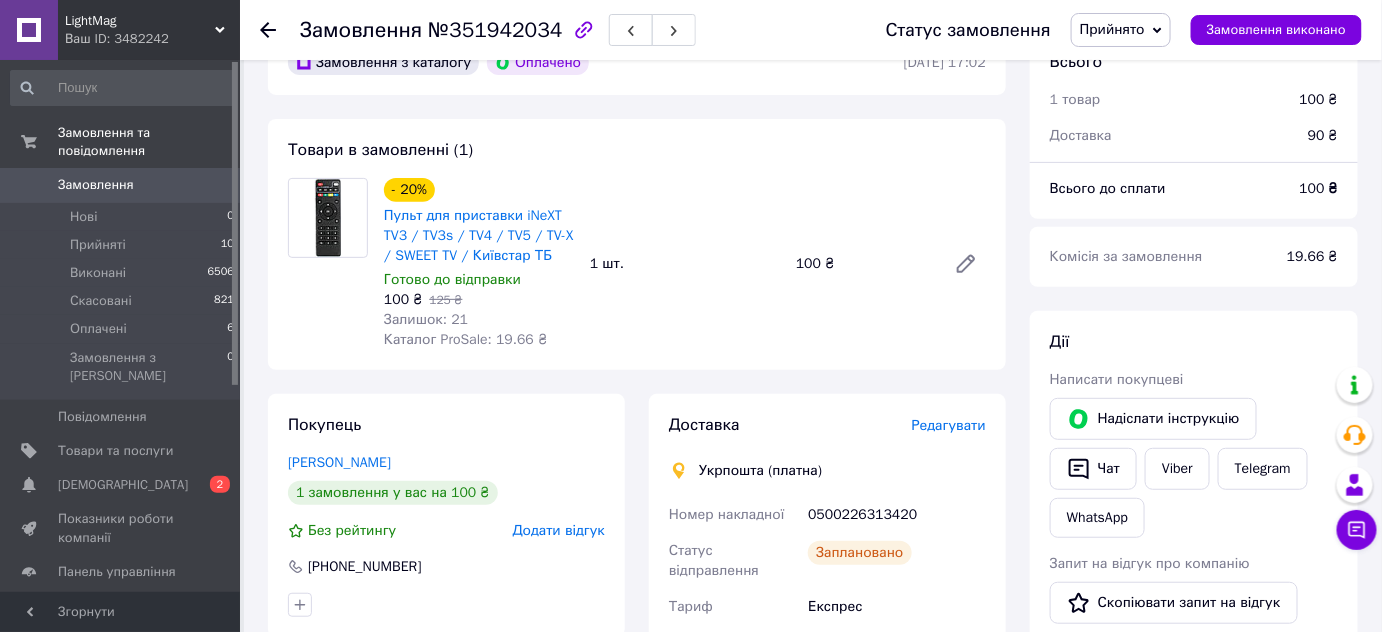 scroll, scrollTop: 90, scrollLeft: 0, axis: vertical 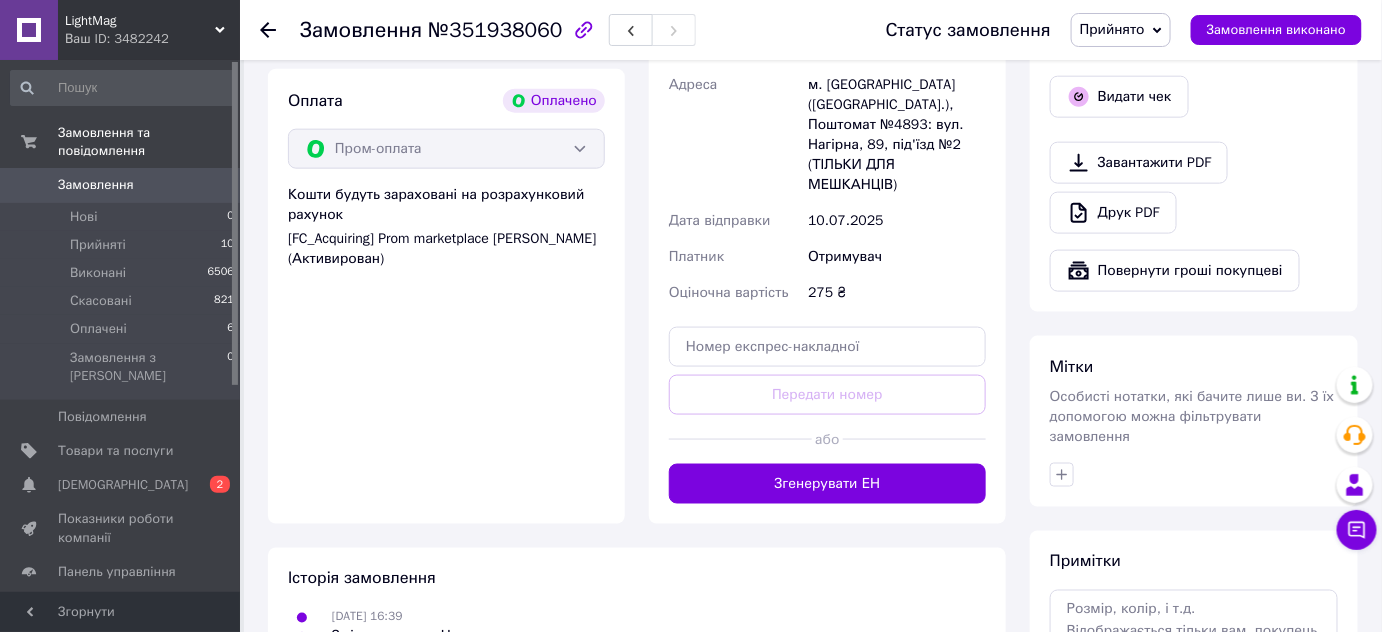 click on "Згенерувати ЕН" at bounding box center (827, 484) 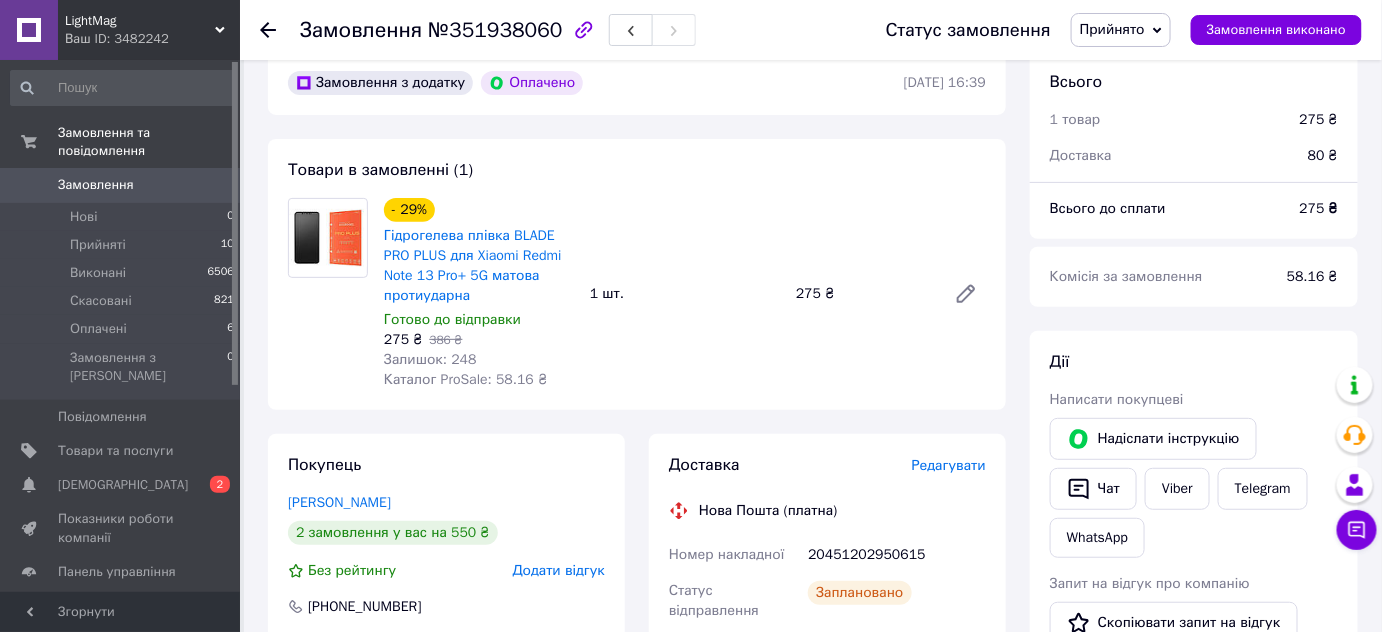 scroll, scrollTop: 90, scrollLeft: 0, axis: vertical 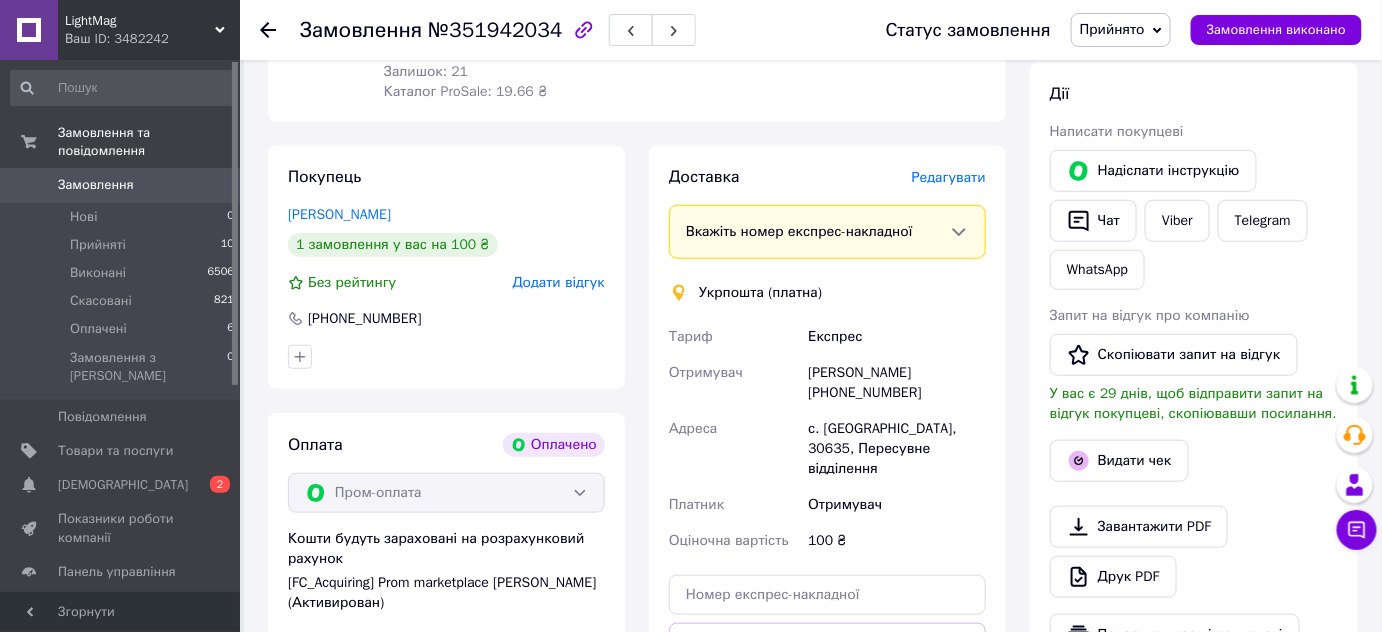 click on "Замовлення" at bounding box center [96, 185] 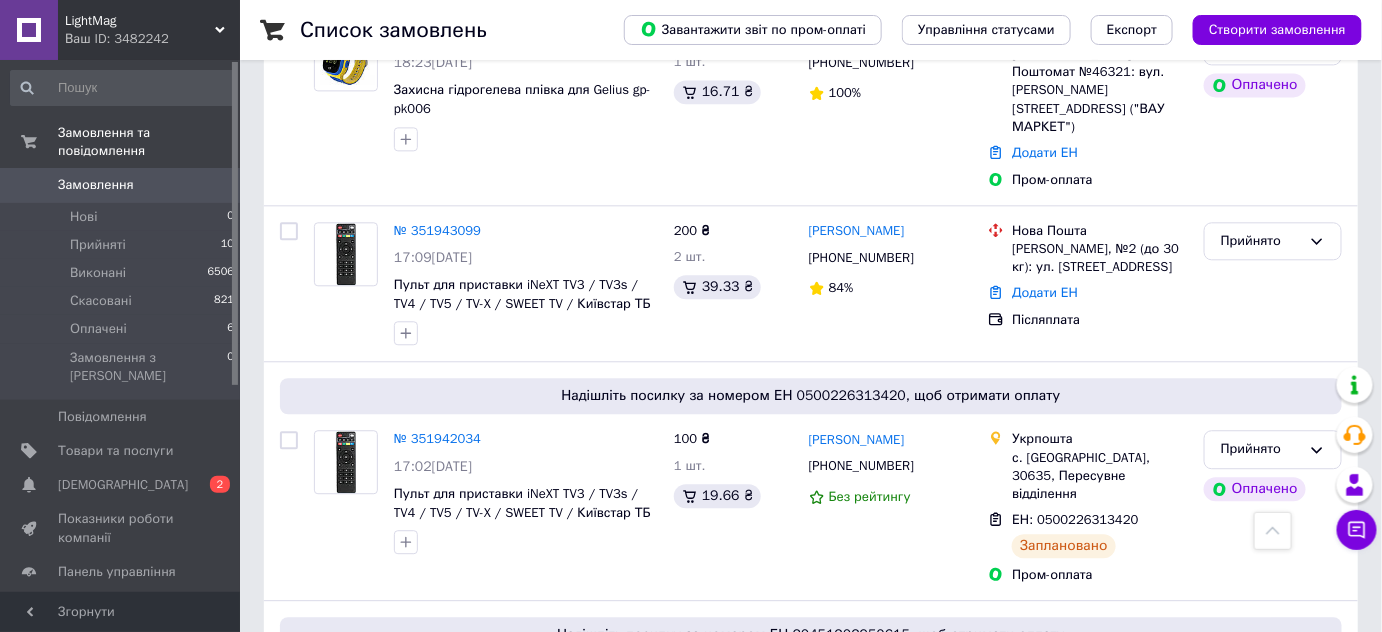 scroll, scrollTop: 1454, scrollLeft: 0, axis: vertical 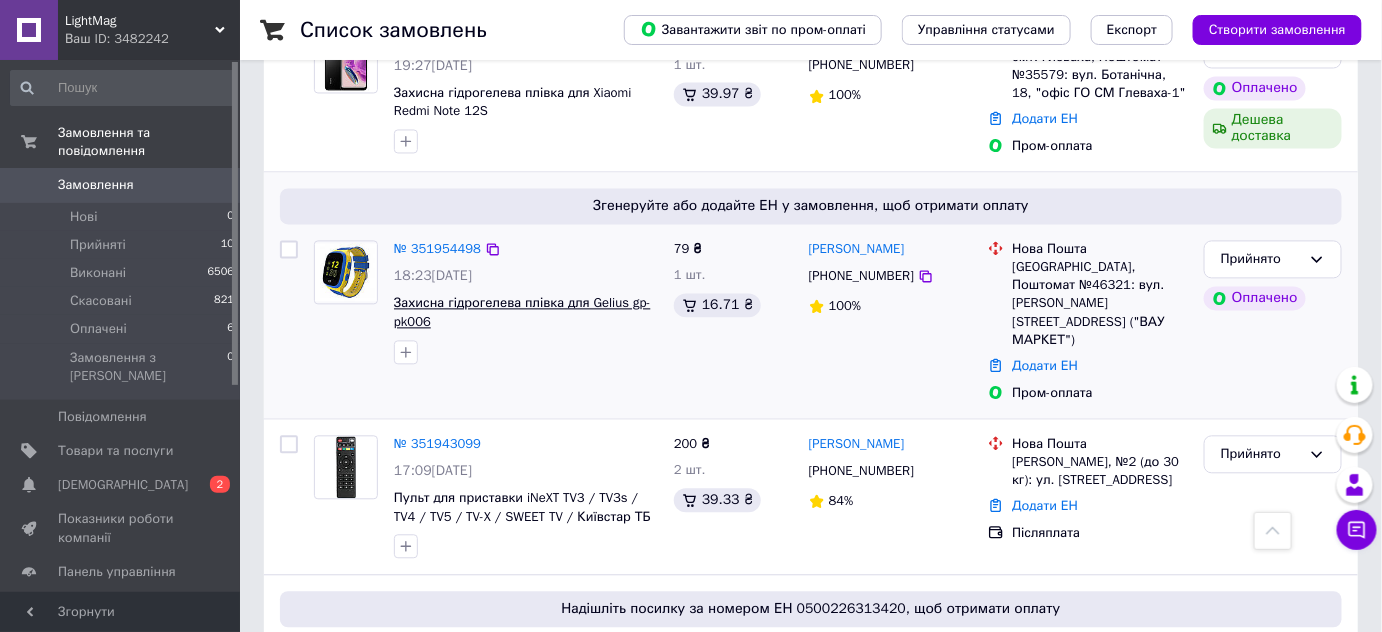 drag, startPoint x: 433, startPoint y: 255, endPoint x: 406, endPoint y: 247, distance: 28.160255 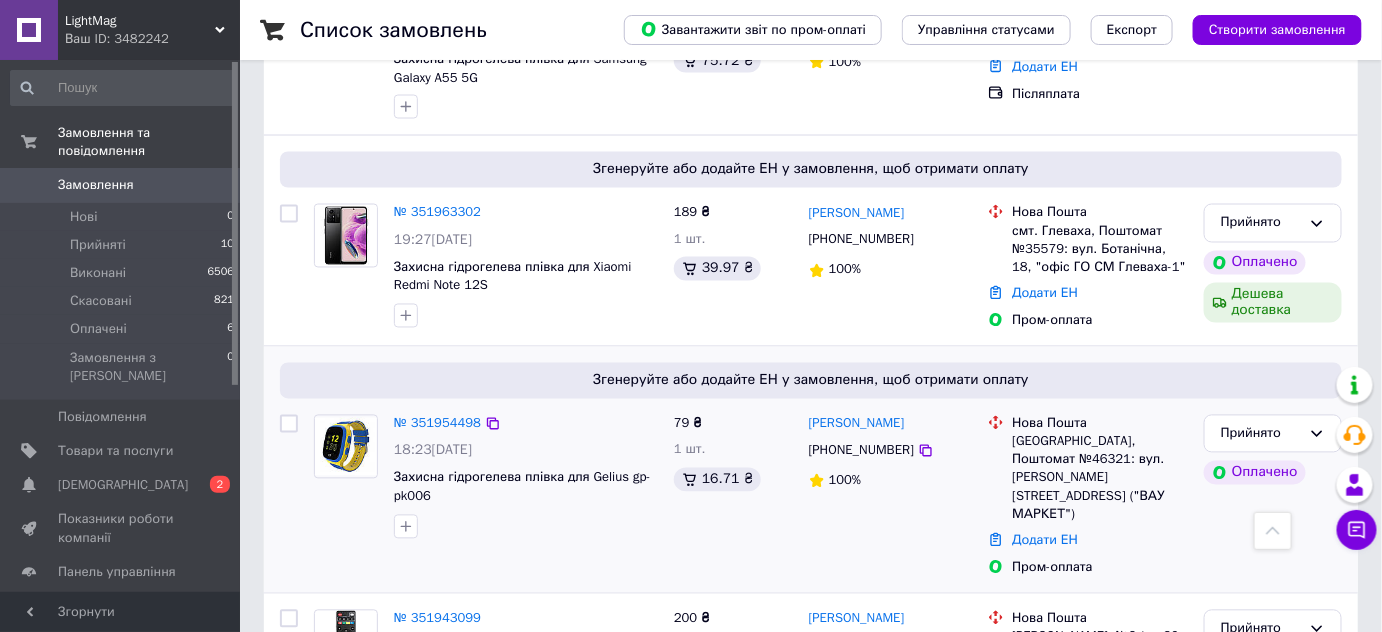 scroll, scrollTop: 1090, scrollLeft: 0, axis: vertical 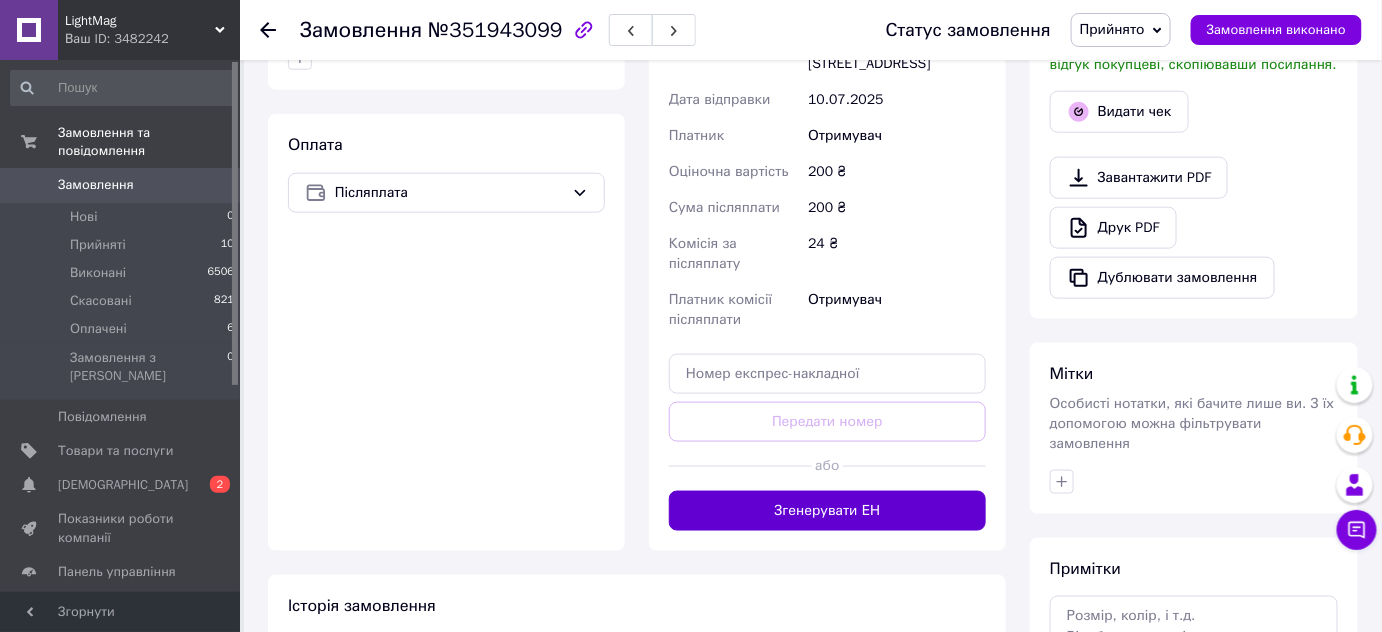 click on "Згенерувати ЕН" at bounding box center (827, 511) 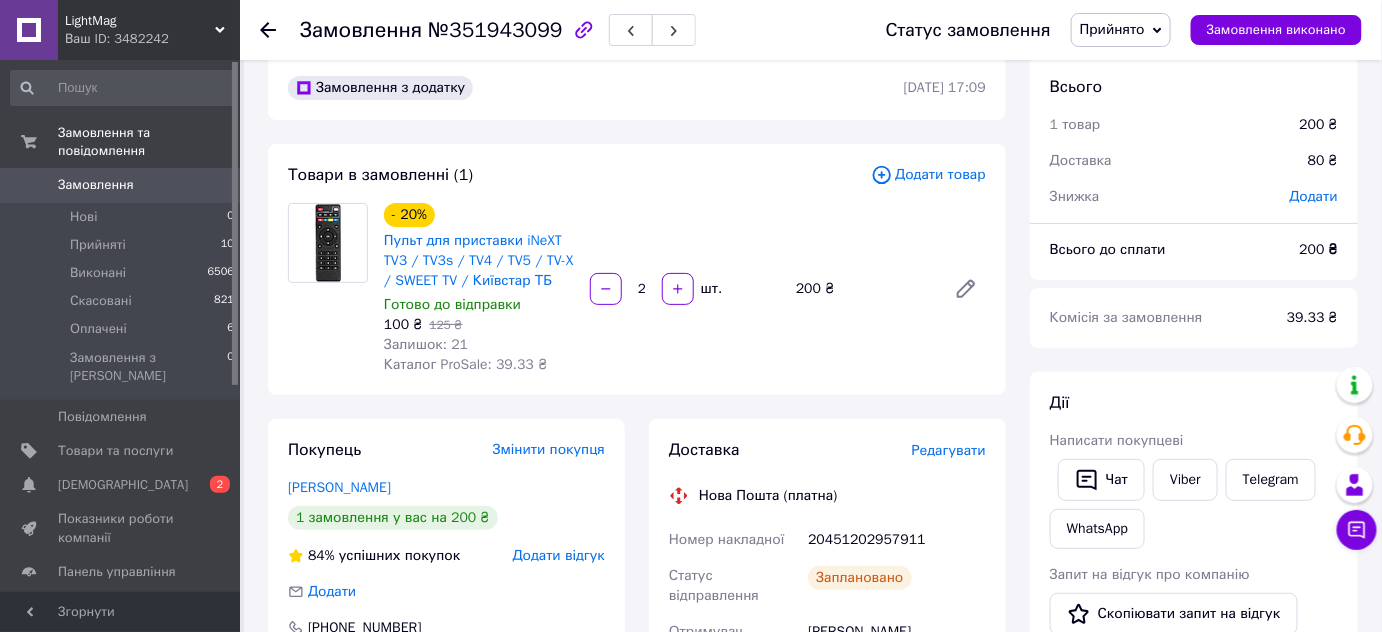 scroll, scrollTop: 0, scrollLeft: 0, axis: both 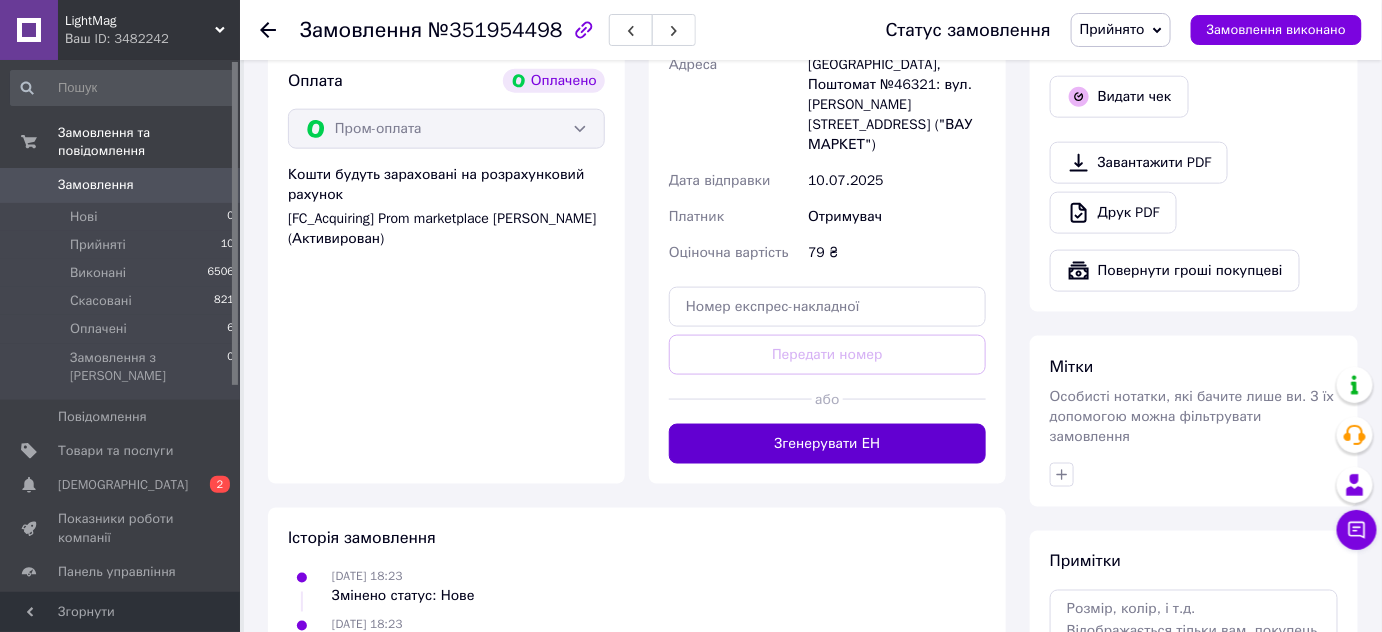 click on "Згенерувати ЕН" at bounding box center [827, 444] 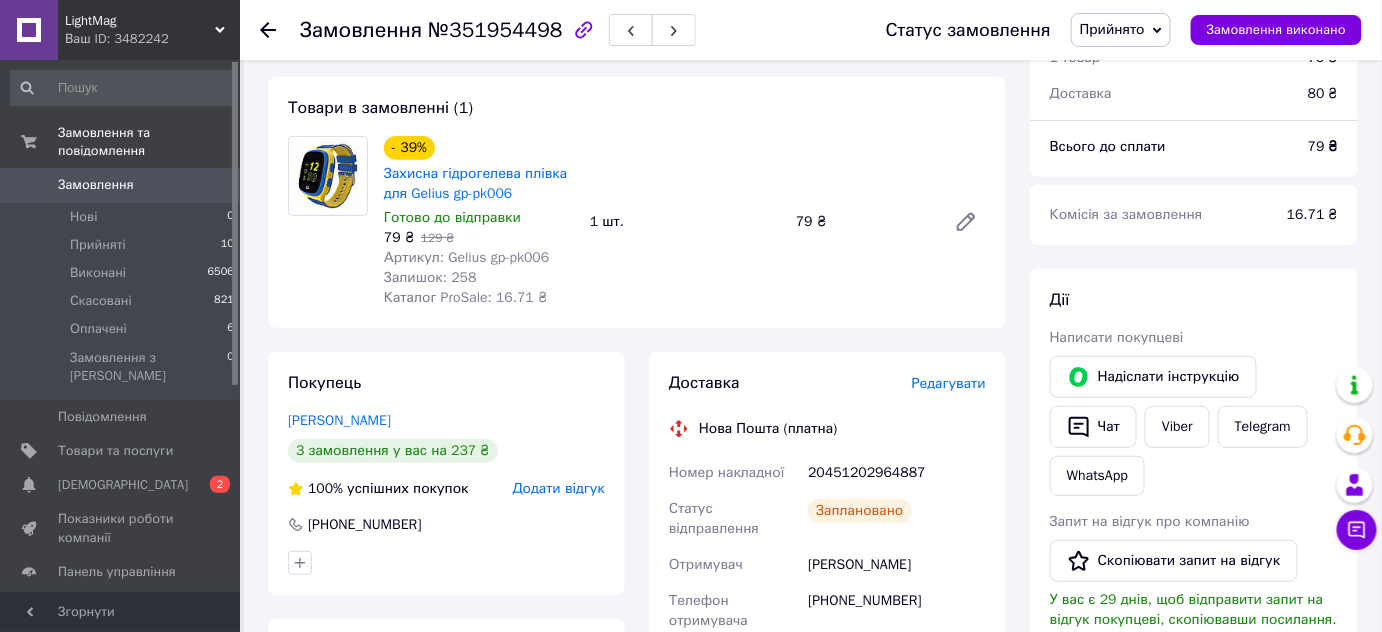 scroll, scrollTop: 0, scrollLeft: 0, axis: both 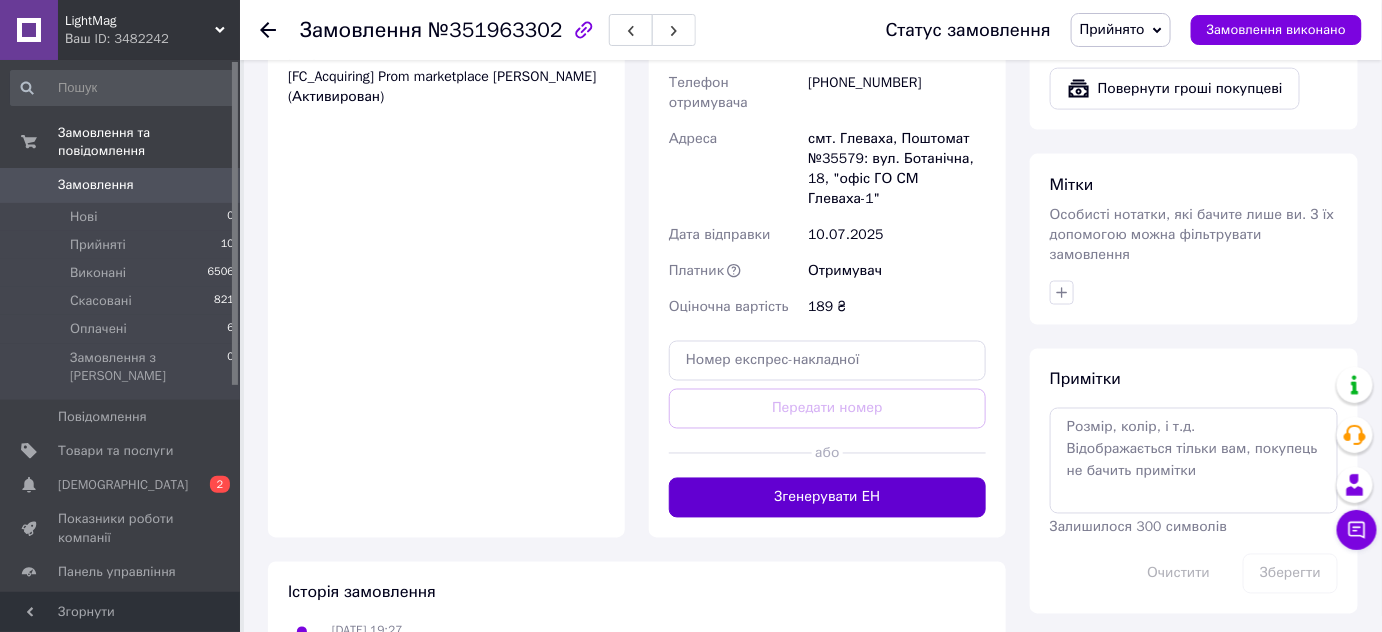 click on "Згенерувати ЕН" at bounding box center (827, 498) 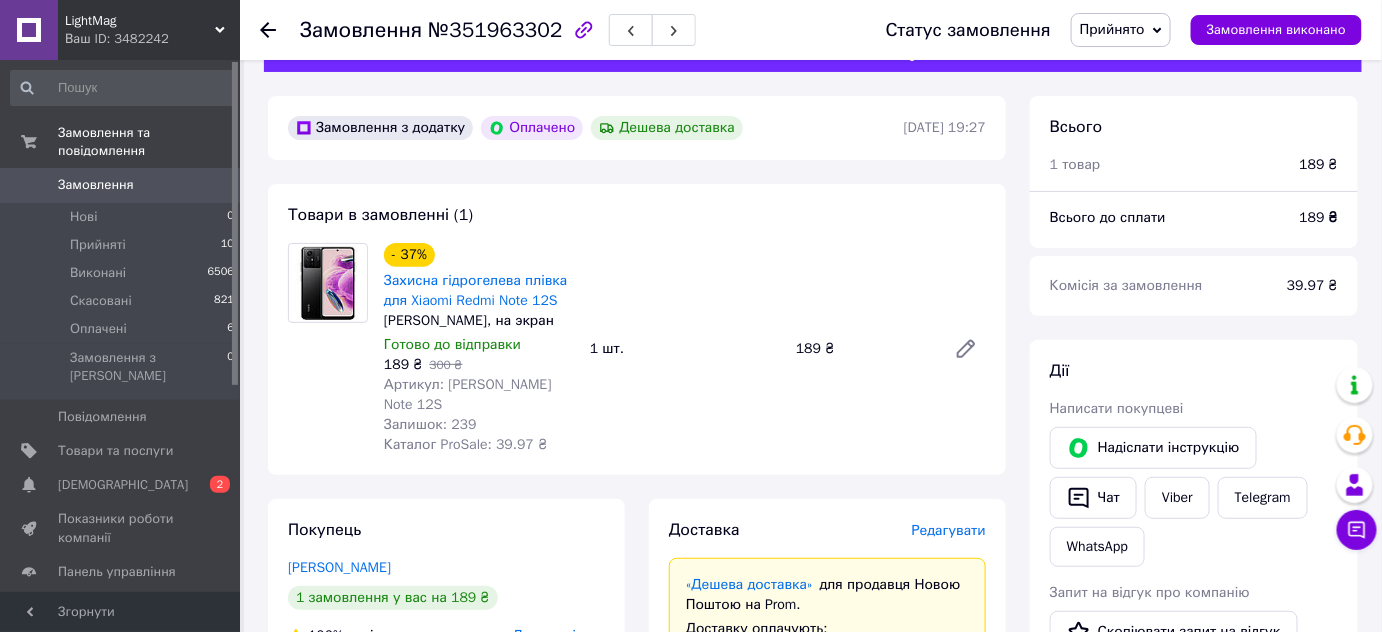 scroll, scrollTop: 0, scrollLeft: 0, axis: both 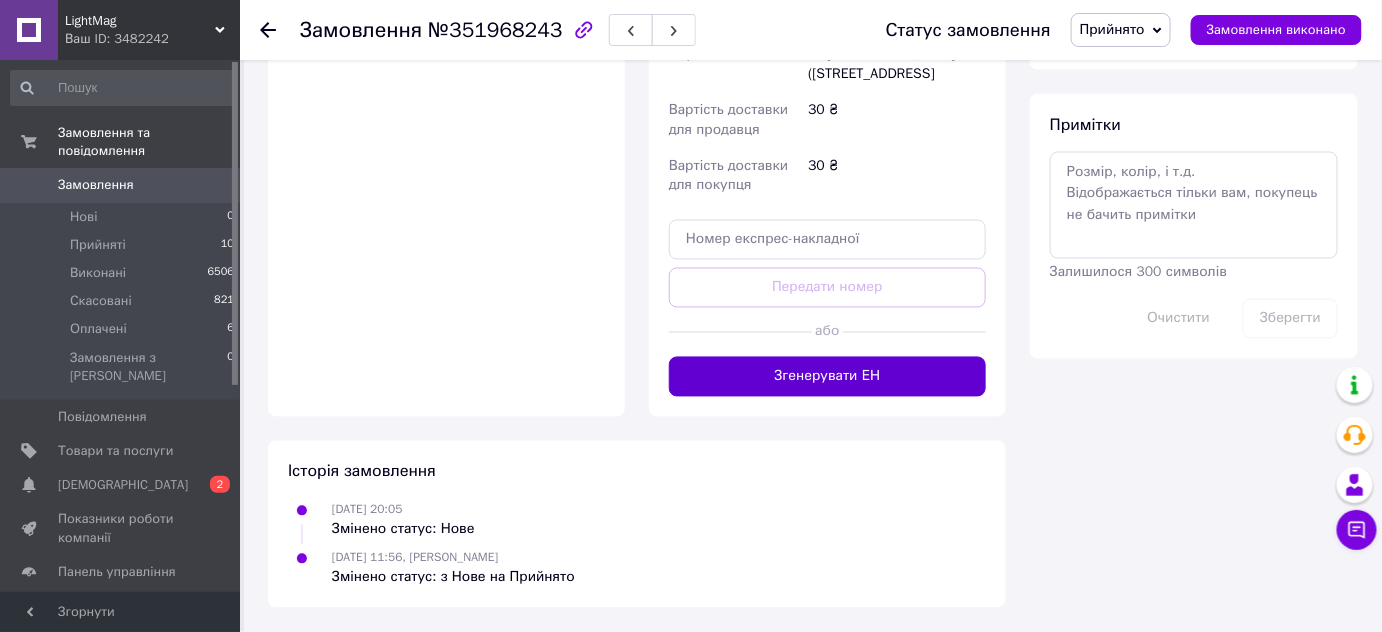 click on "Згенерувати ЕН" at bounding box center [827, 377] 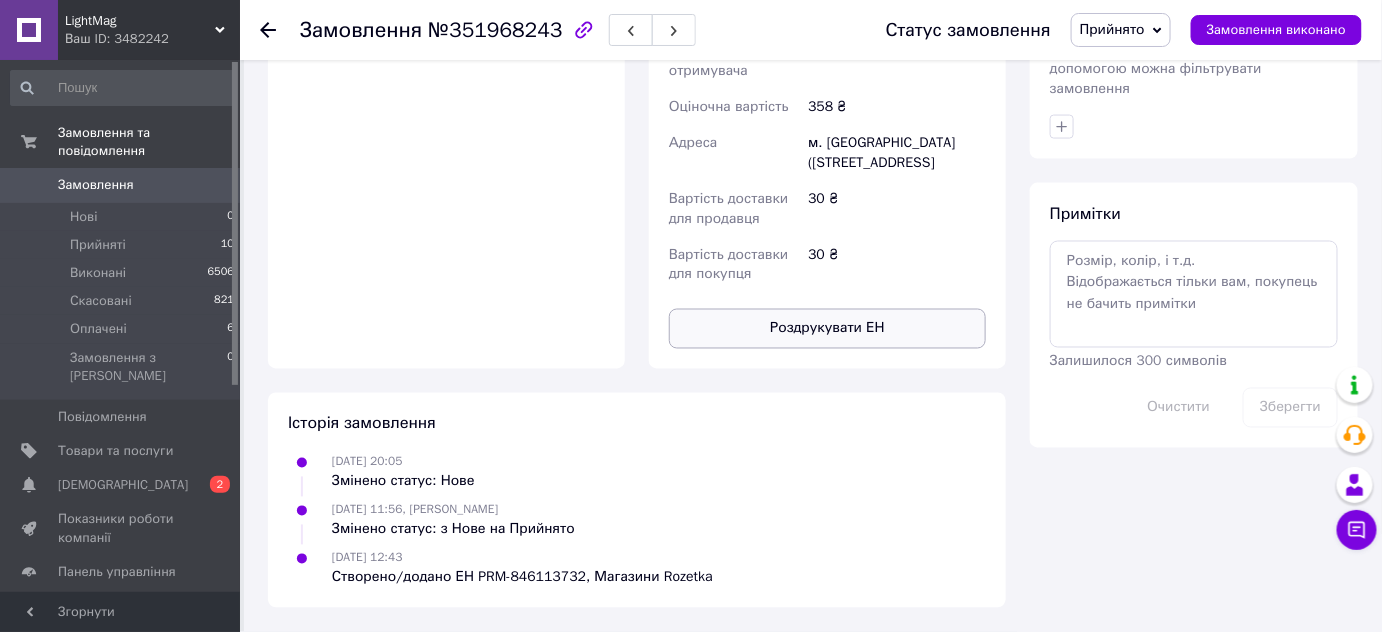 scroll, scrollTop: 1090, scrollLeft: 0, axis: vertical 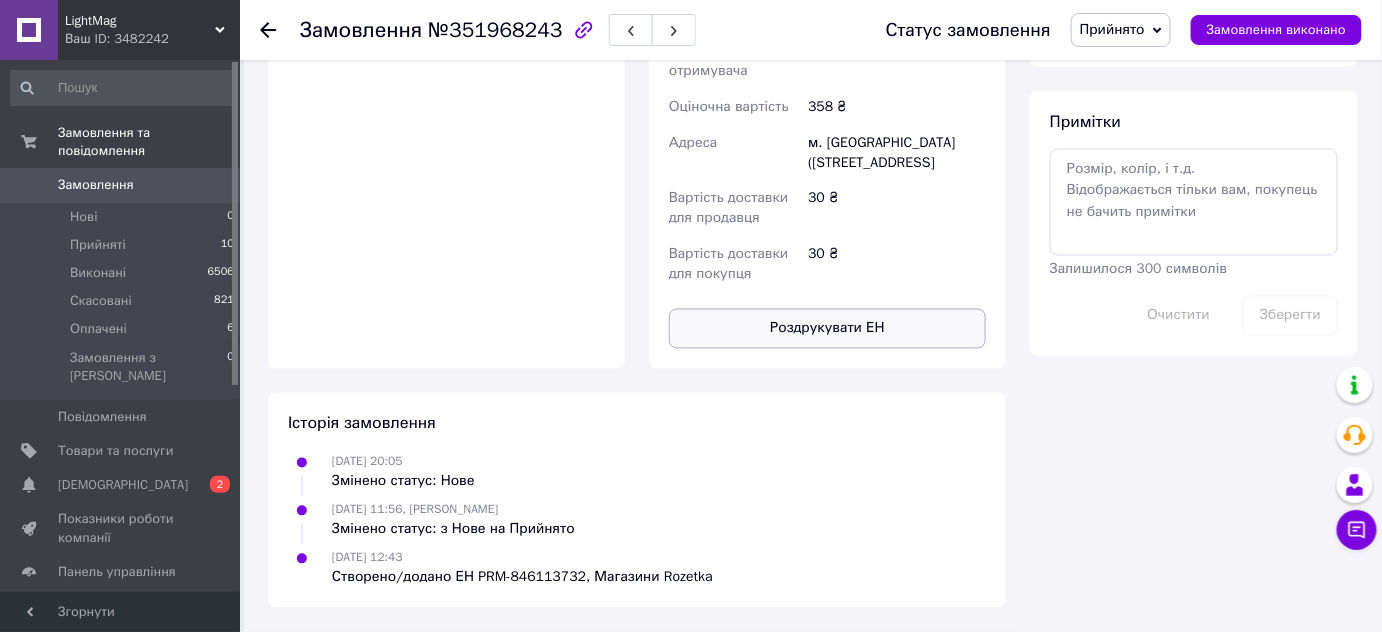 click on "Роздрукувати ЕН" at bounding box center (827, 329) 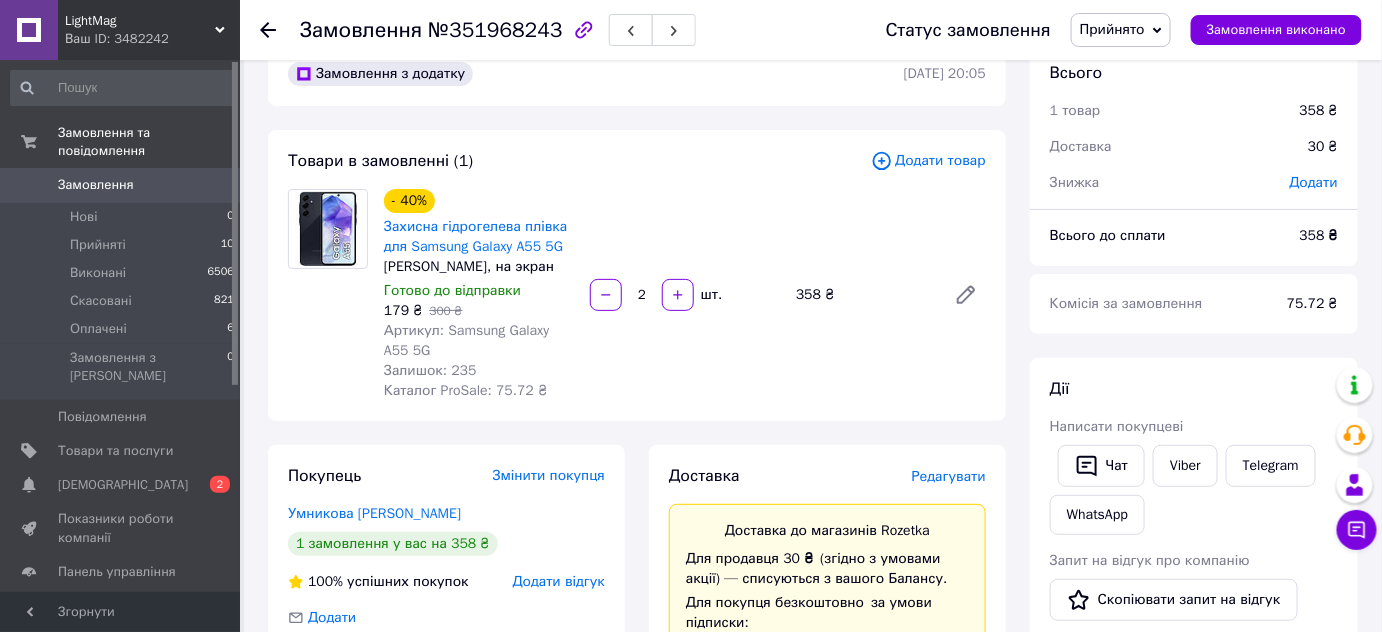 scroll, scrollTop: 0, scrollLeft: 0, axis: both 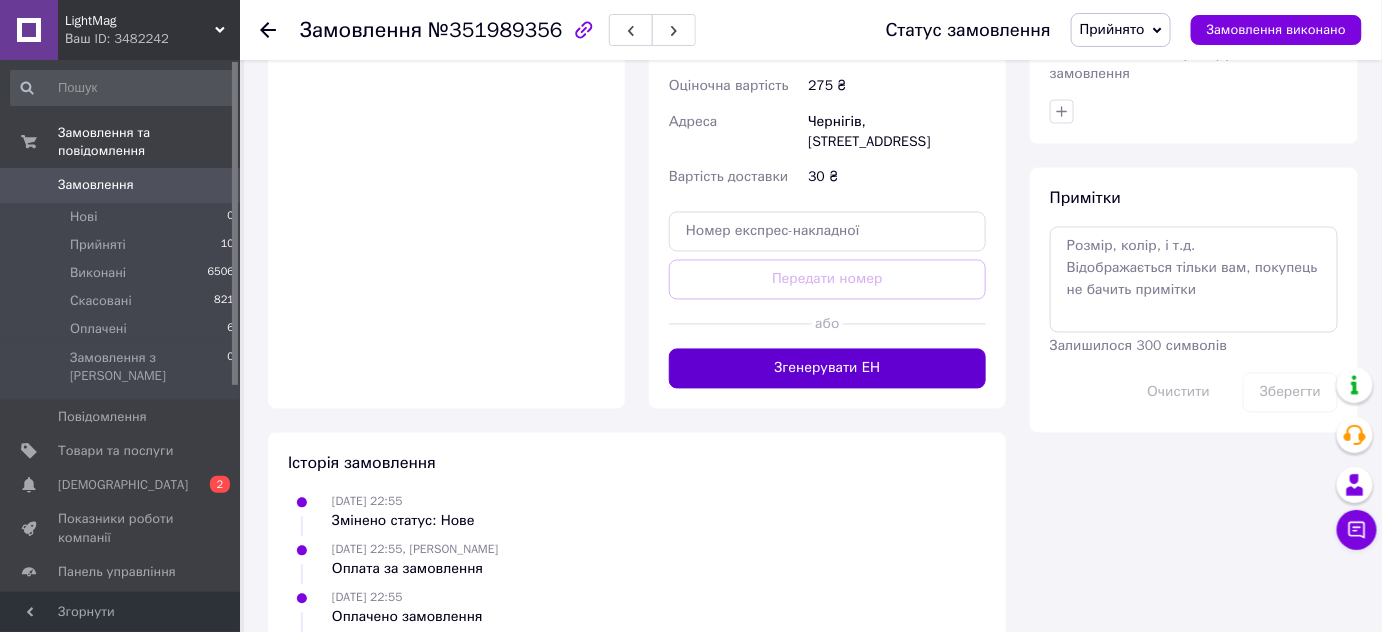 click on "Згенерувати ЕН" at bounding box center (827, 369) 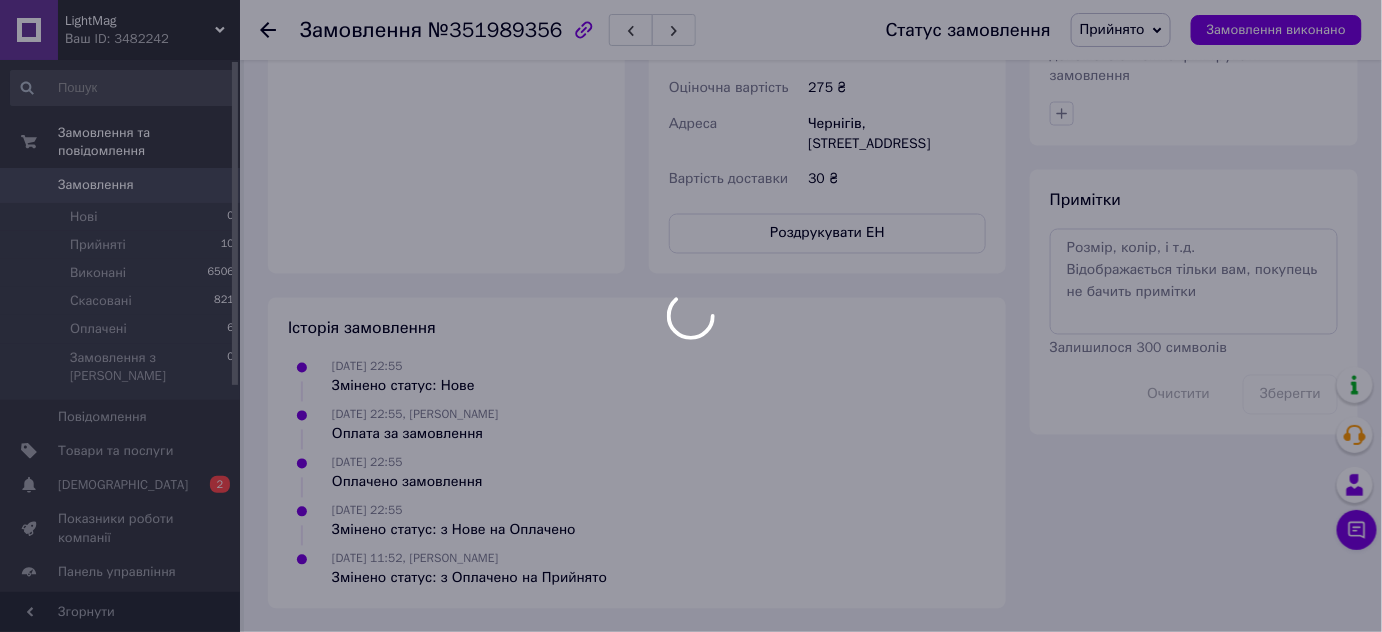 scroll, scrollTop: 1090, scrollLeft: 0, axis: vertical 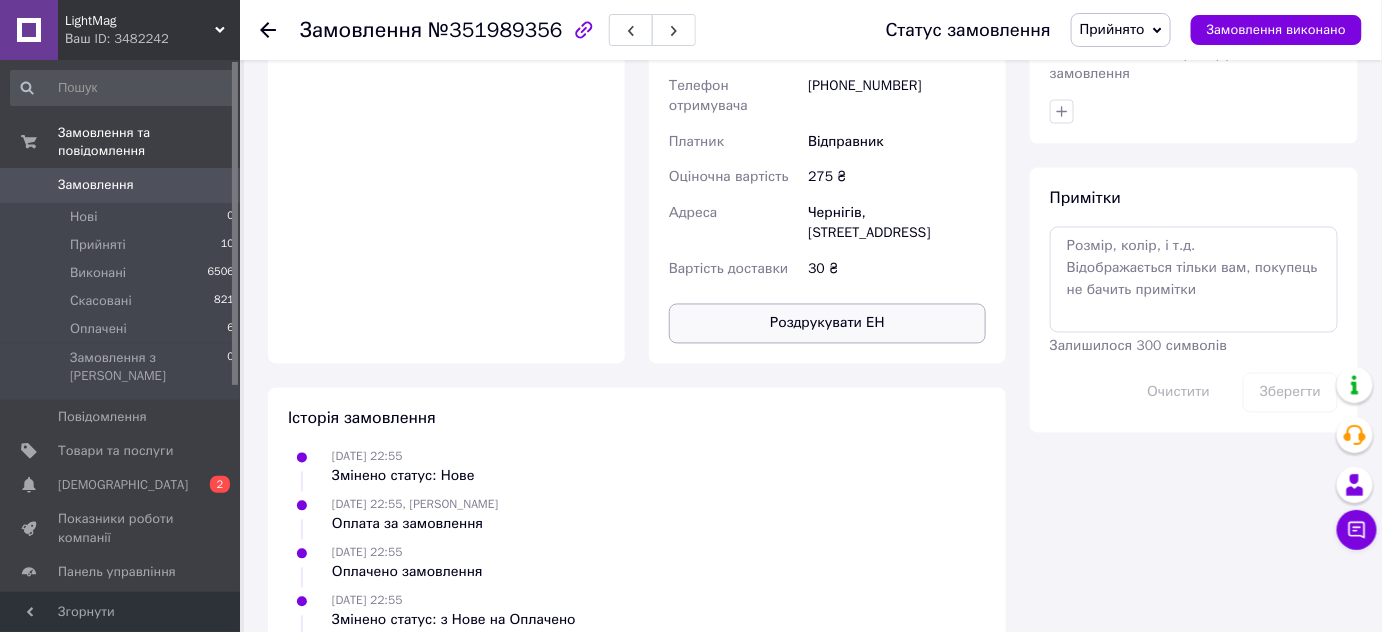 click on "Роздрукувати ЕН" at bounding box center (827, 324) 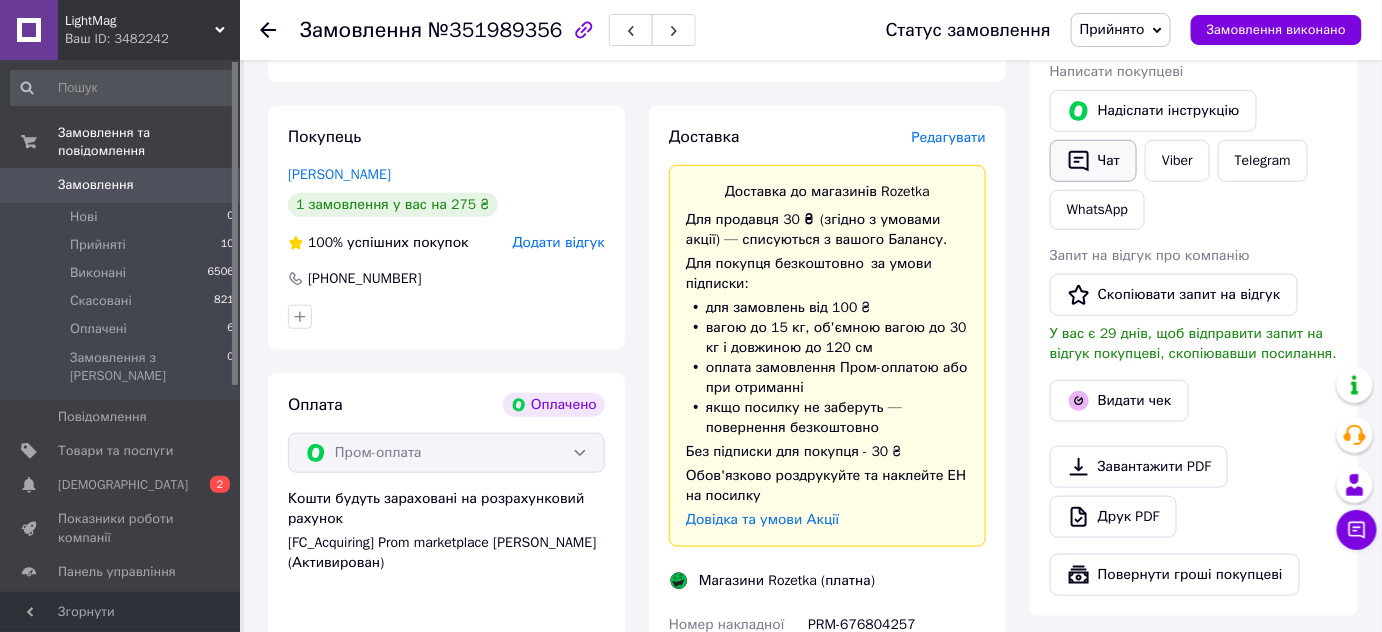 scroll, scrollTop: 454, scrollLeft: 0, axis: vertical 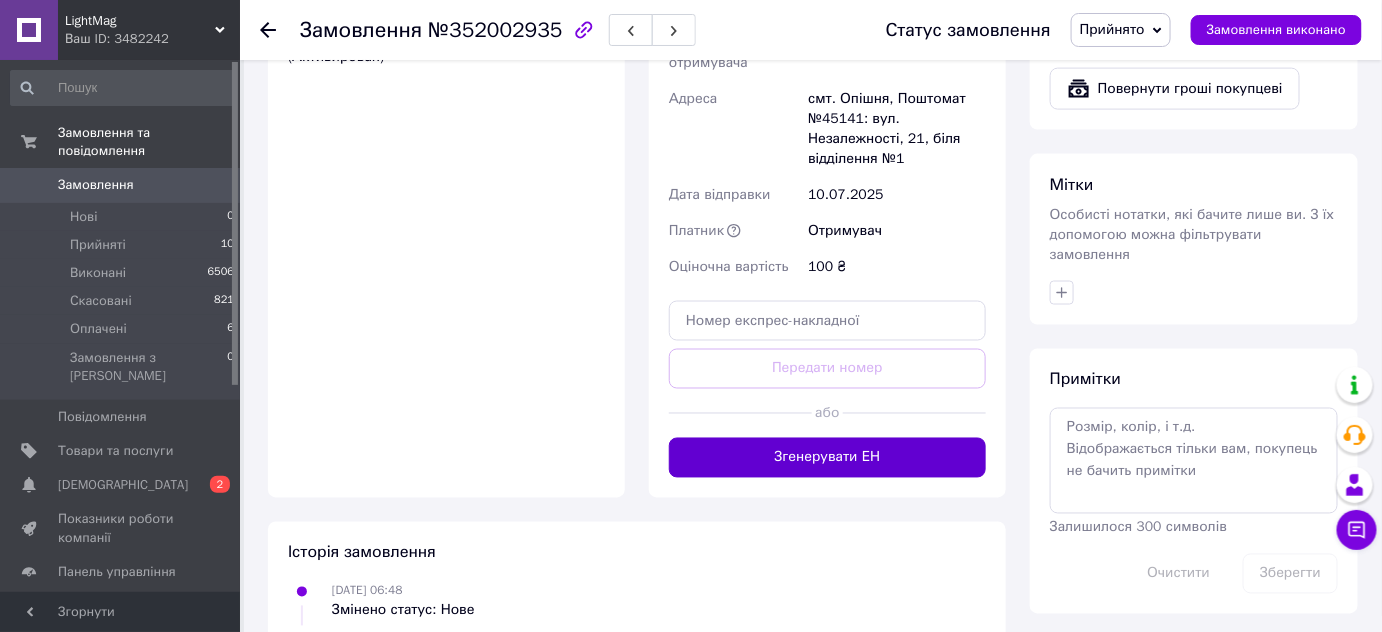 click on "Згенерувати ЕН" at bounding box center [827, 458] 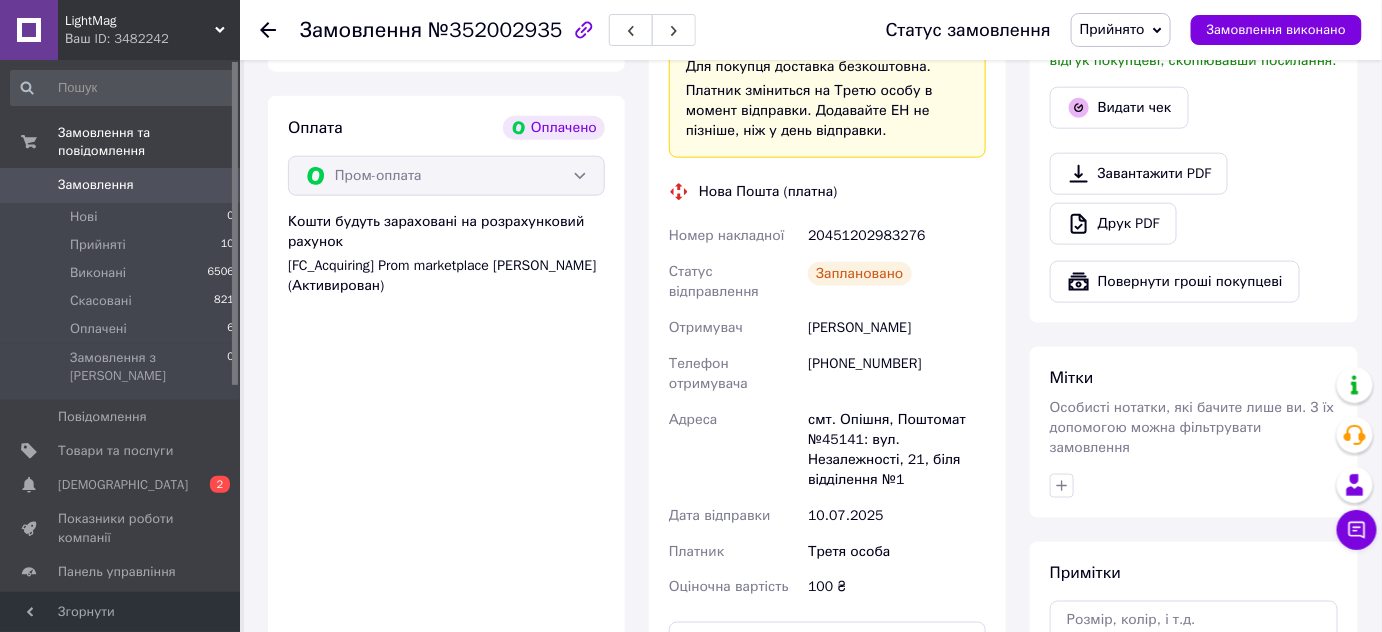 scroll, scrollTop: 636, scrollLeft: 0, axis: vertical 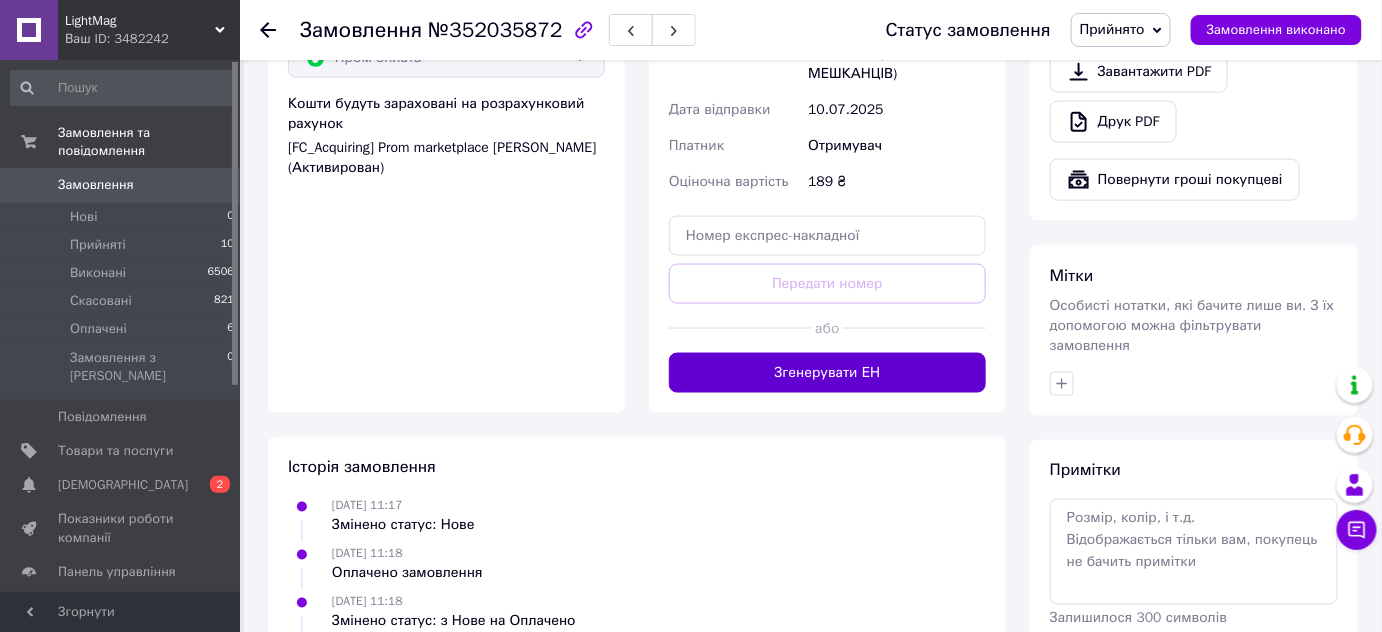 click on "Згенерувати ЕН" at bounding box center [827, 373] 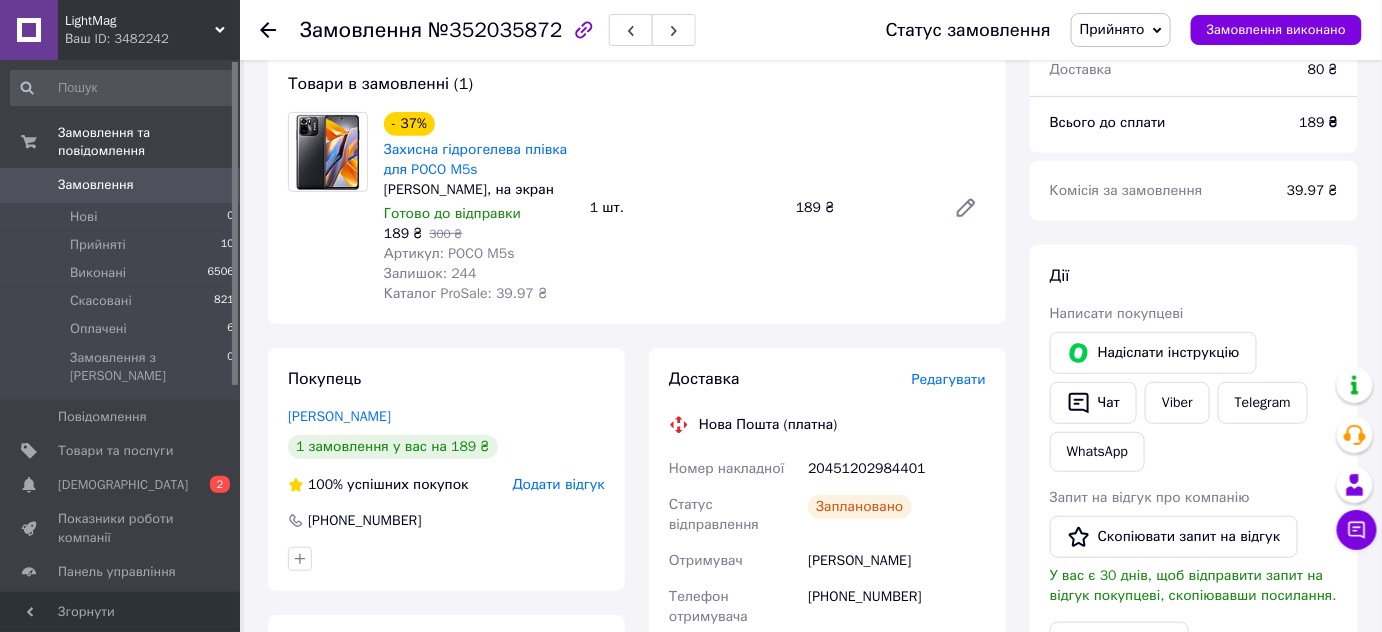 scroll, scrollTop: 90, scrollLeft: 0, axis: vertical 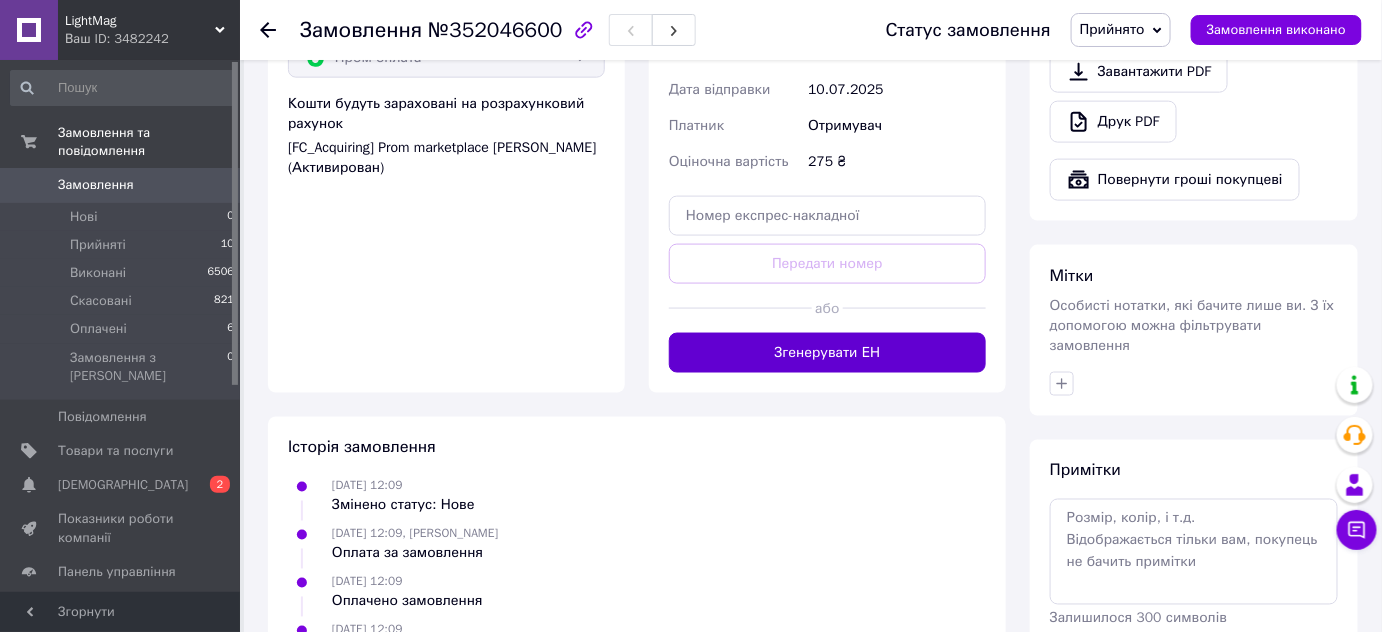 click on "Згенерувати ЕН" at bounding box center [827, 353] 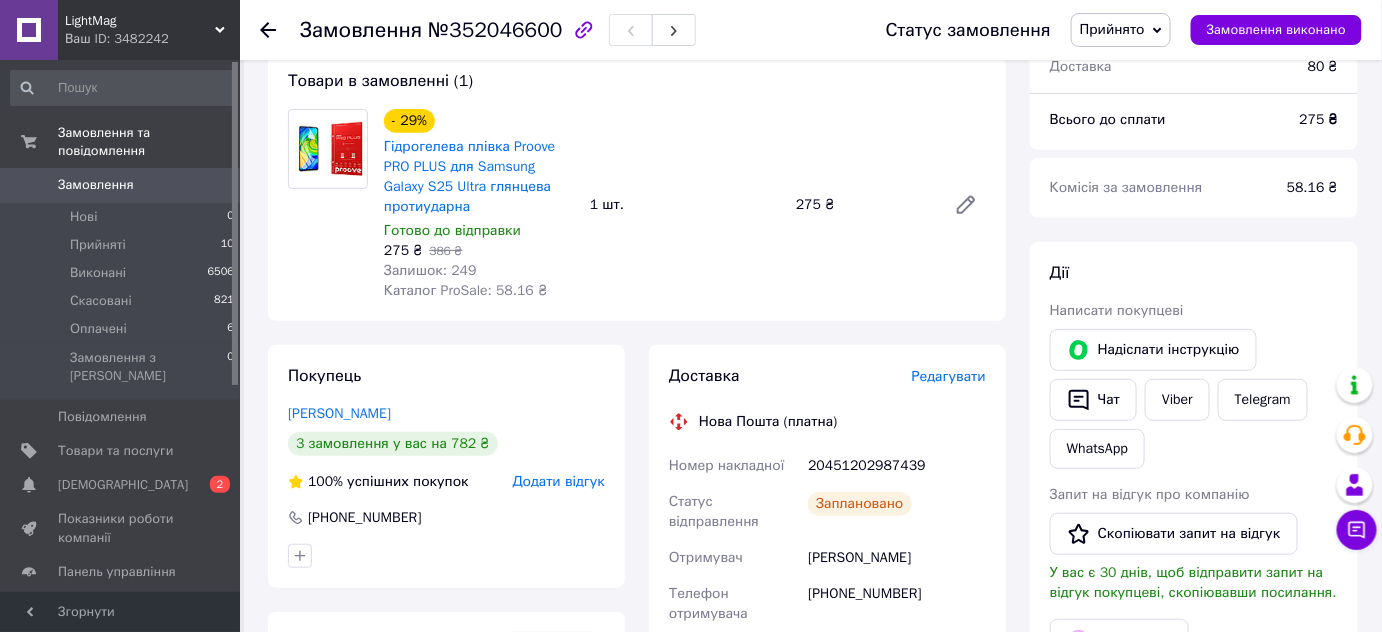 scroll, scrollTop: 181, scrollLeft: 0, axis: vertical 